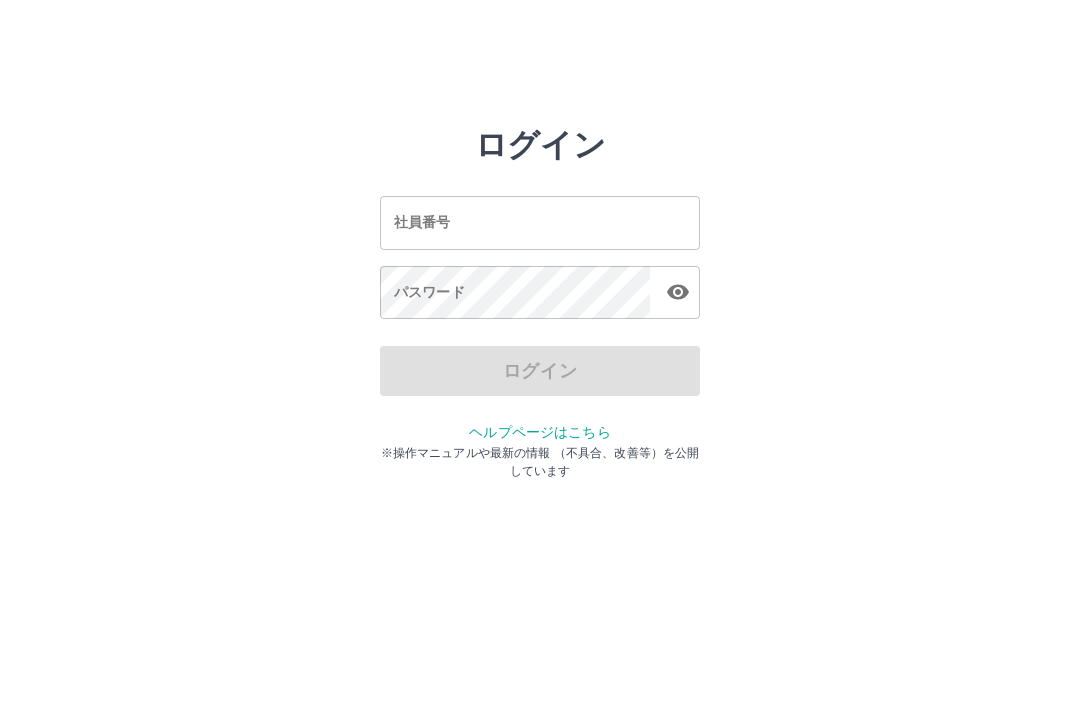 scroll, scrollTop: 0, scrollLeft: 0, axis: both 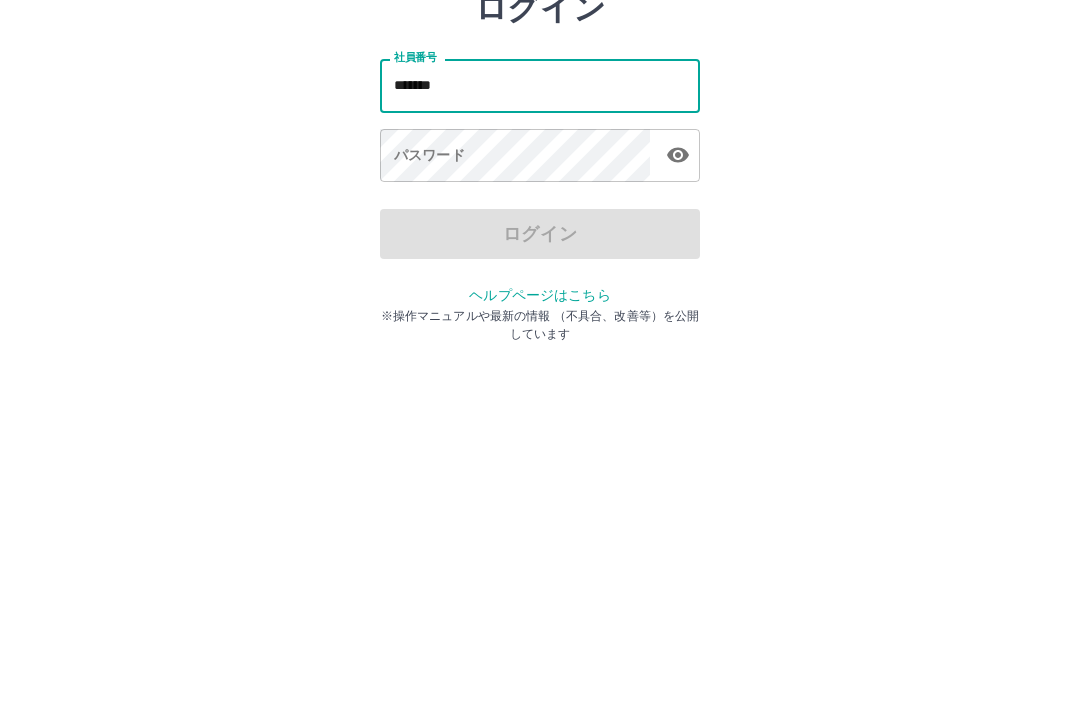 type on "*******" 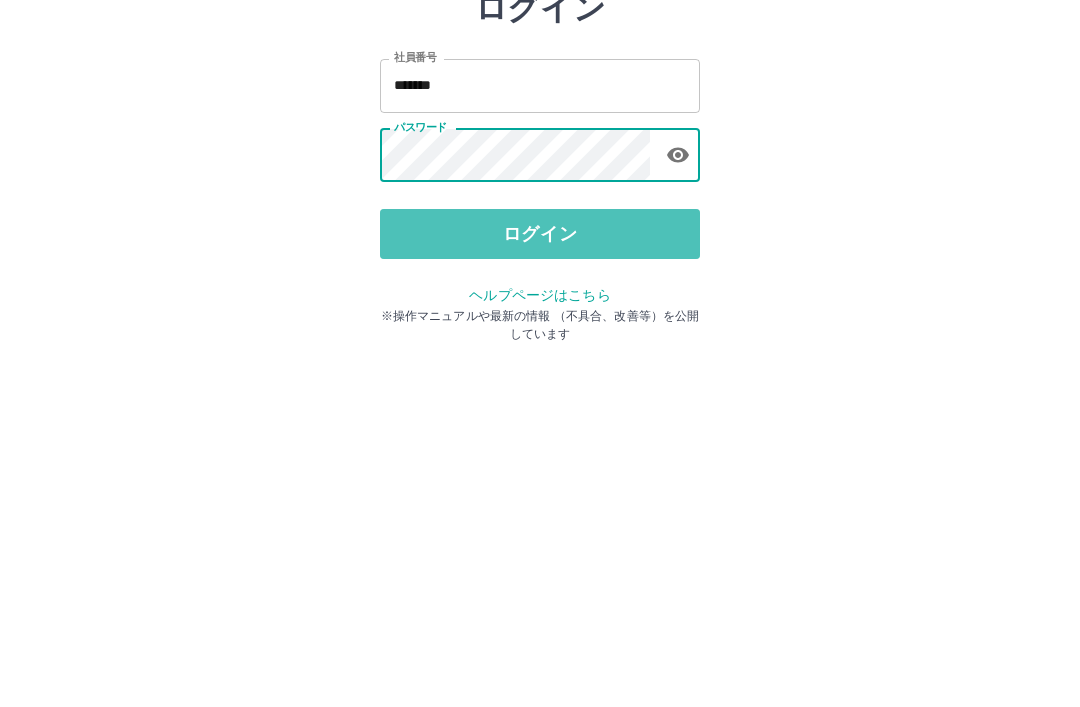 click on "ログイン" at bounding box center (540, 371) 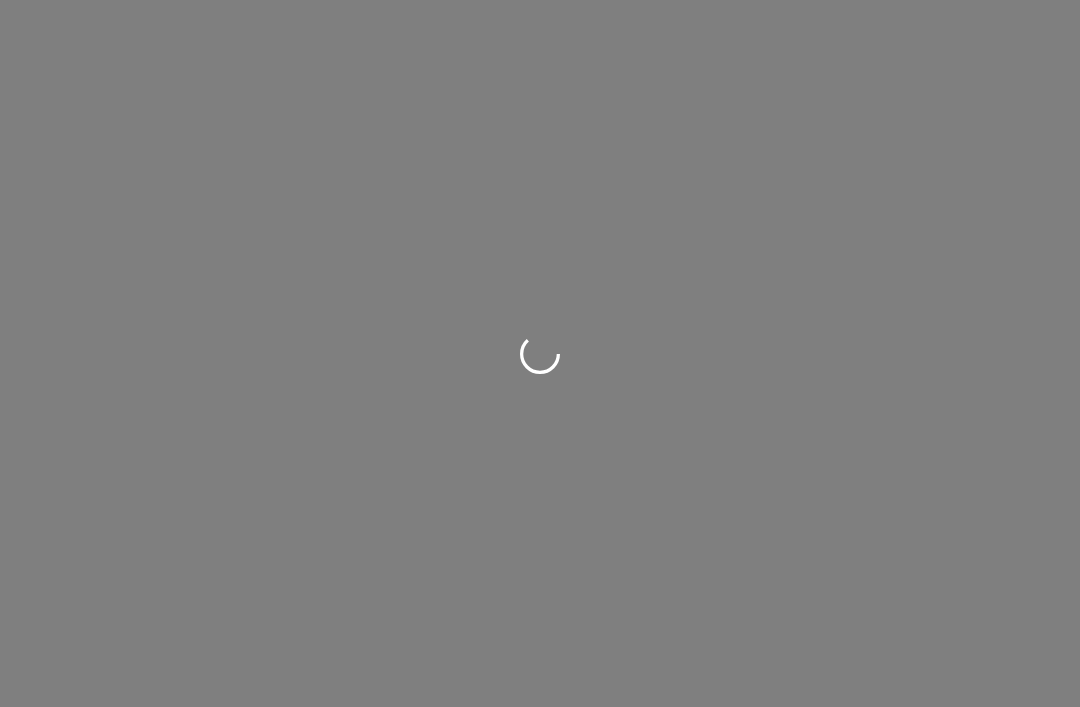 scroll, scrollTop: 0, scrollLeft: 0, axis: both 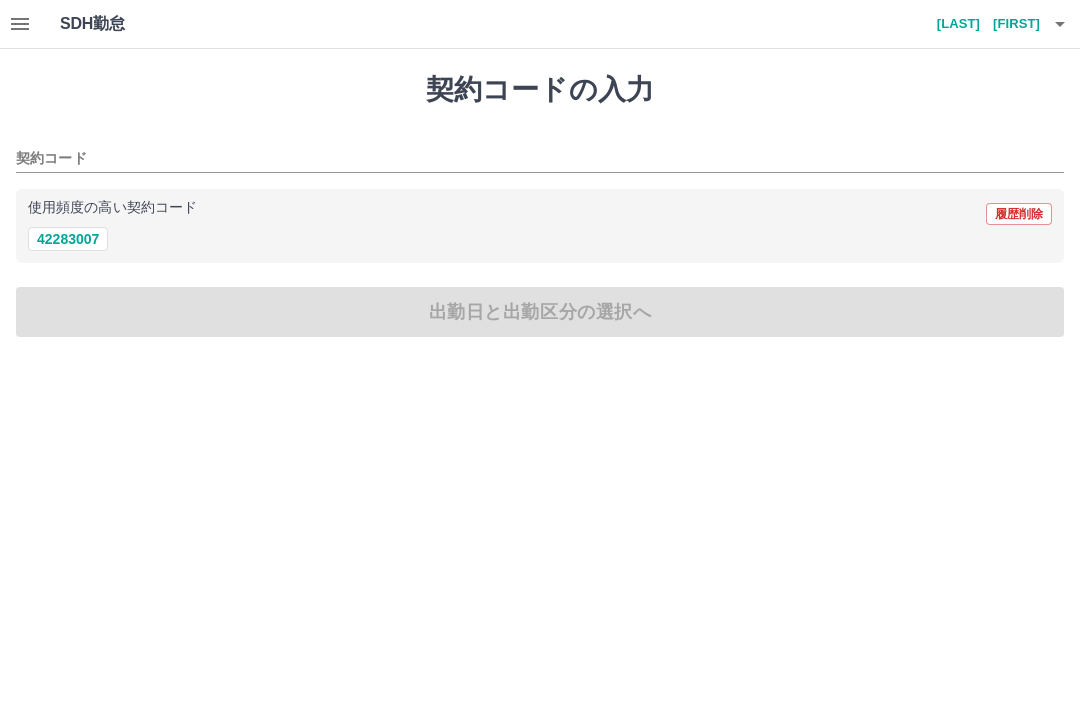 click 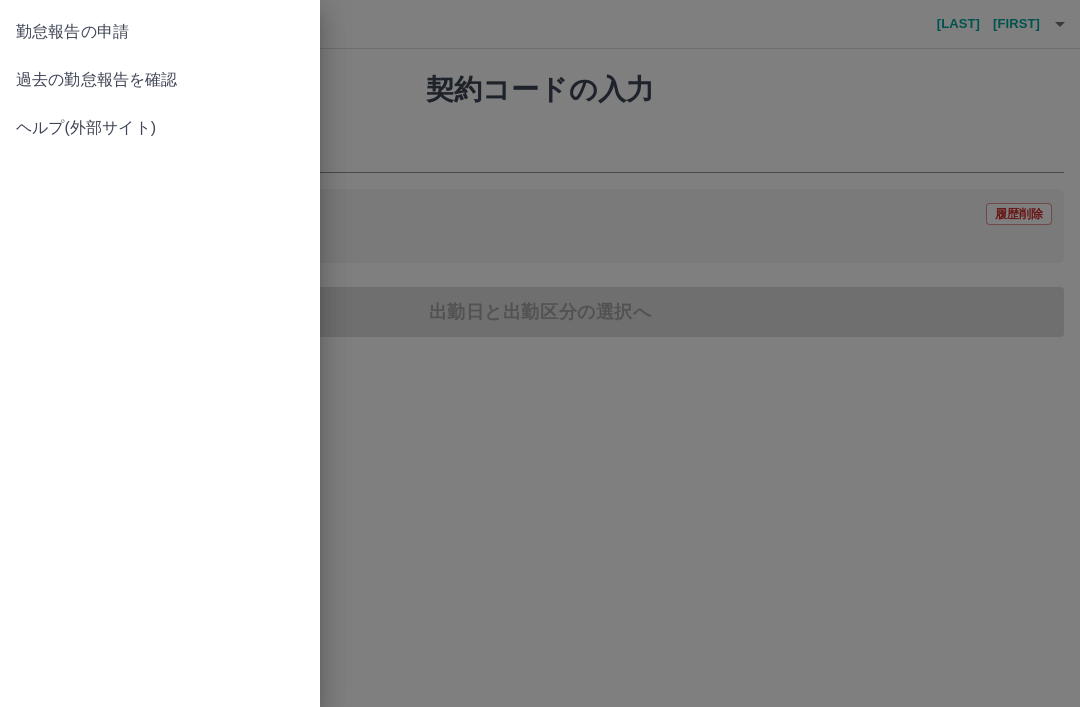 click on "過去の勤怠報告を確認" at bounding box center (160, 80) 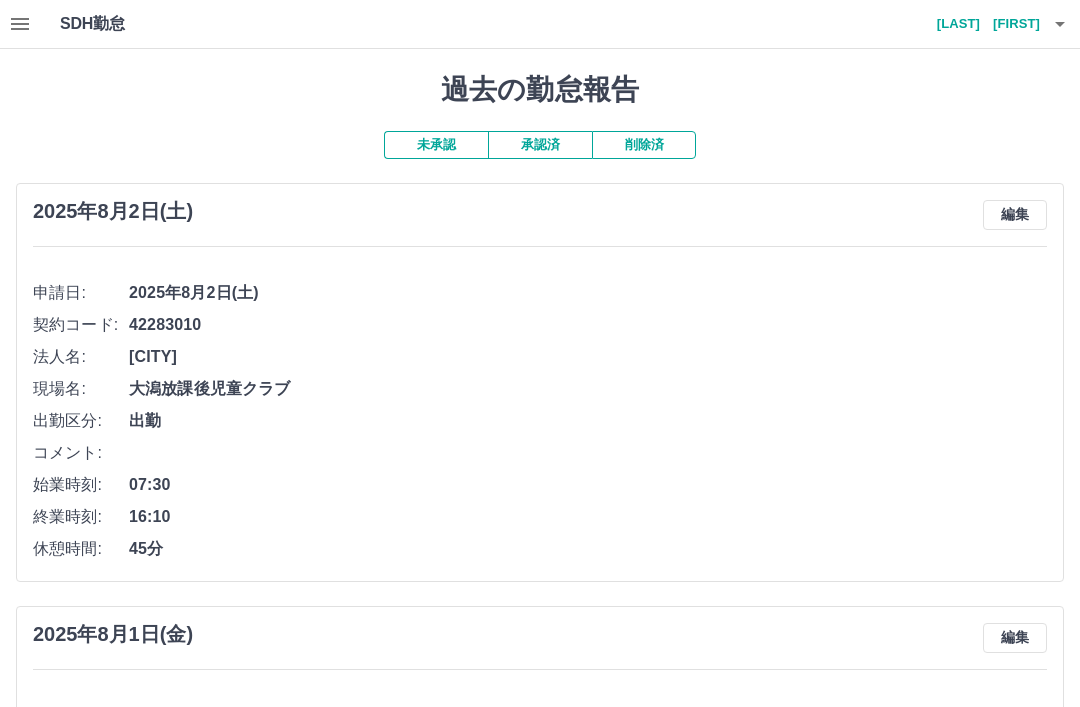 click on "07:30" at bounding box center [588, 485] 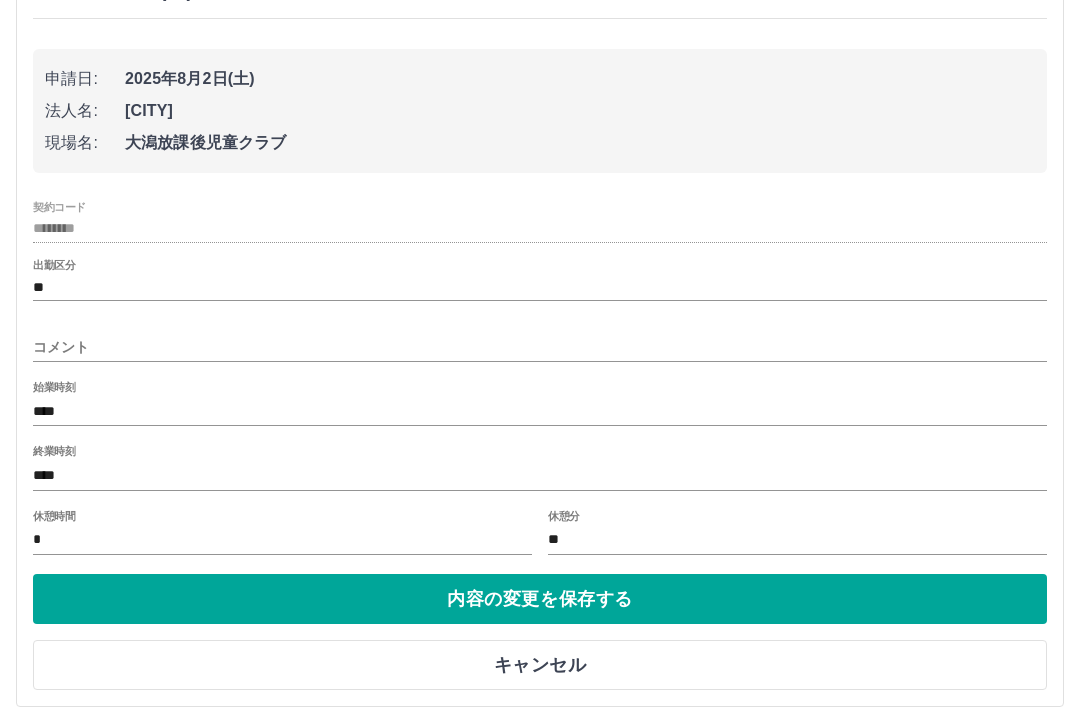 scroll, scrollTop: 221, scrollLeft: 0, axis: vertical 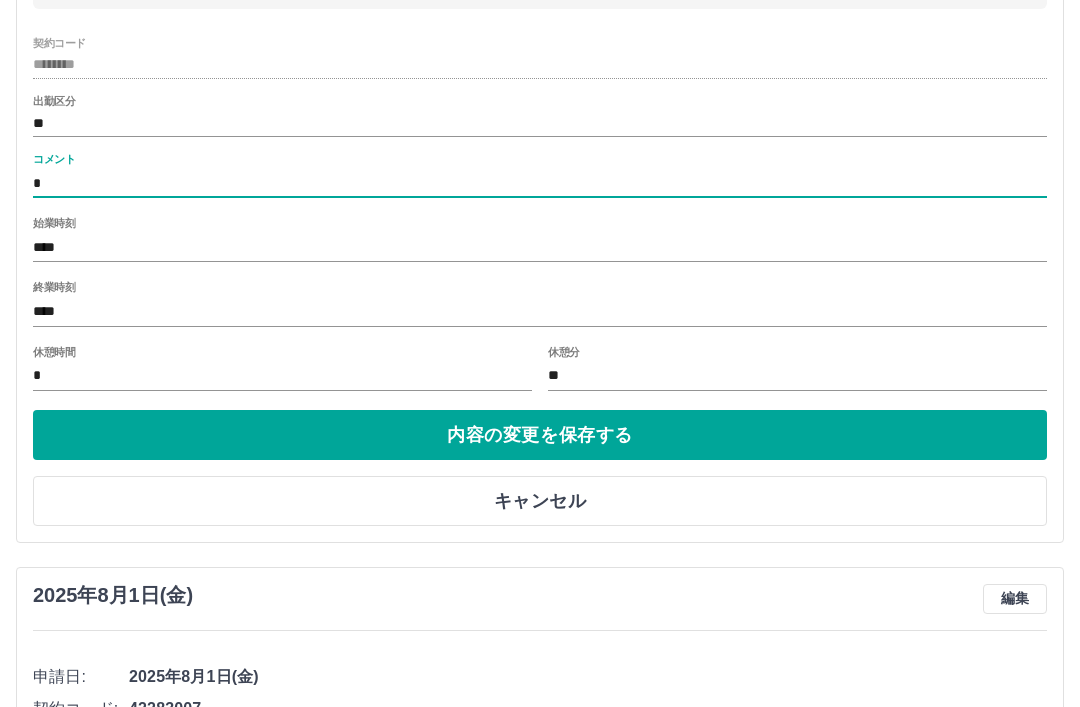 click on "コメント" at bounding box center [54, 159] 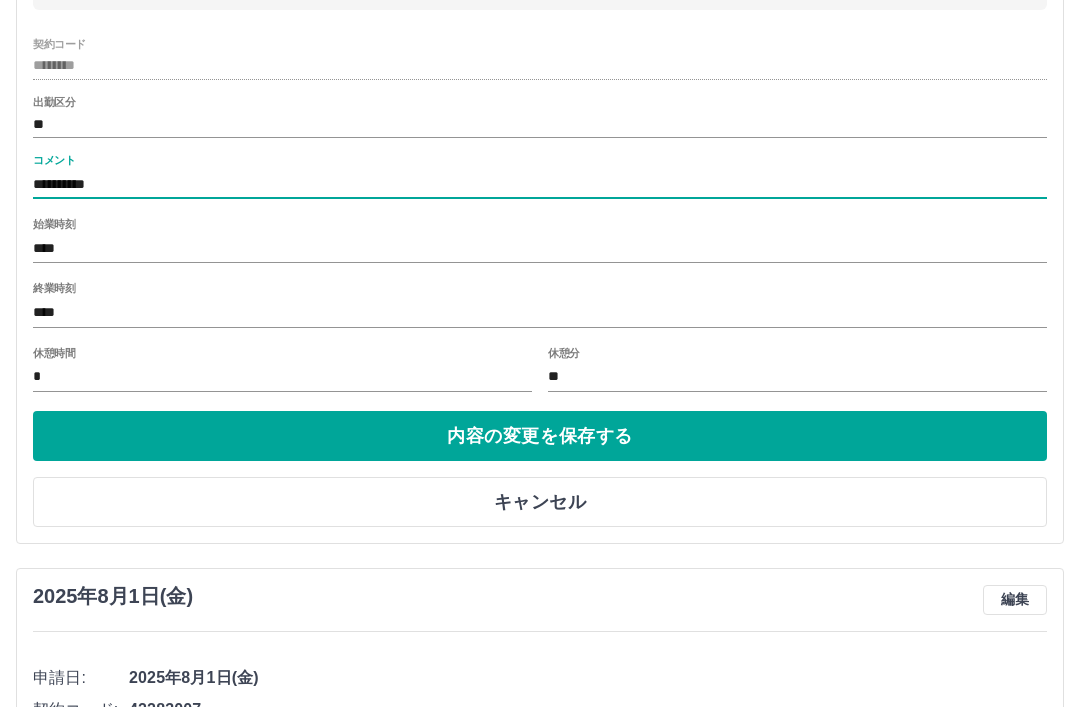 type on "*******" 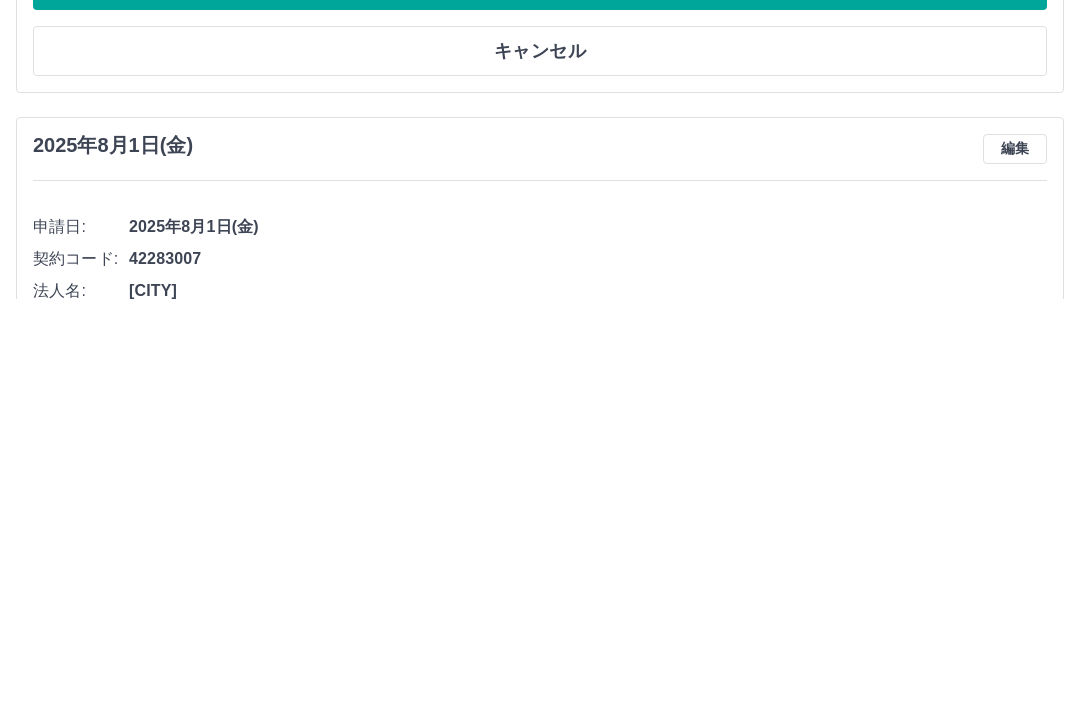 scroll, scrollTop: 428, scrollLeft: 0, axis: vertical 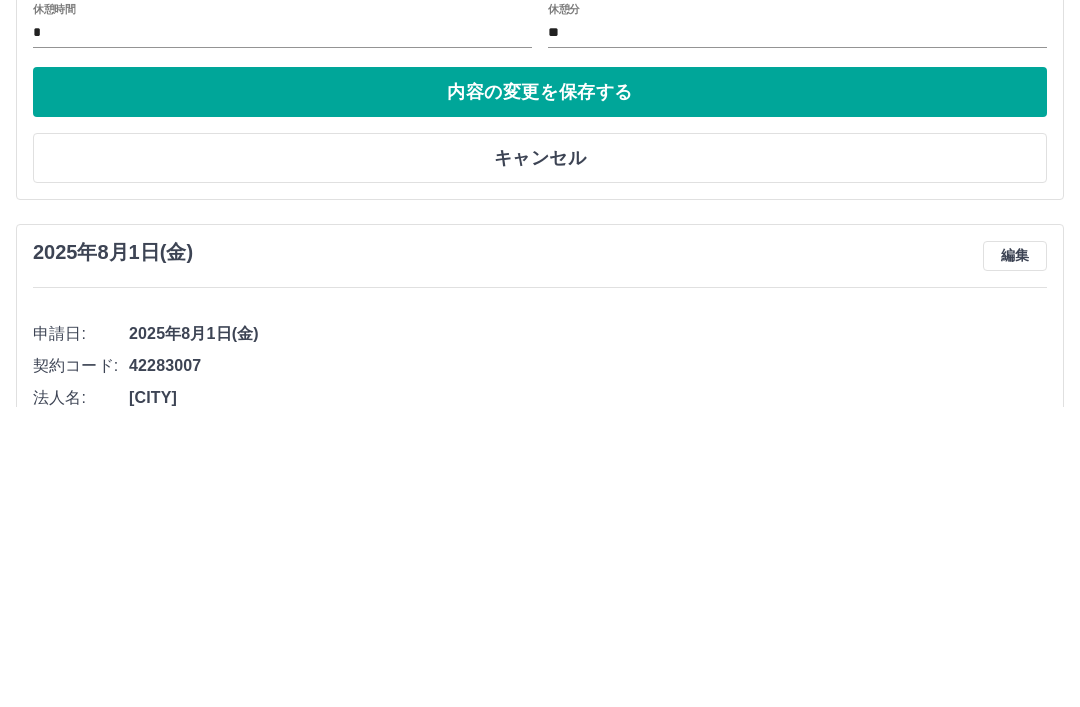 click on "内容の変更を保存する" at bounding box center [540, 392] 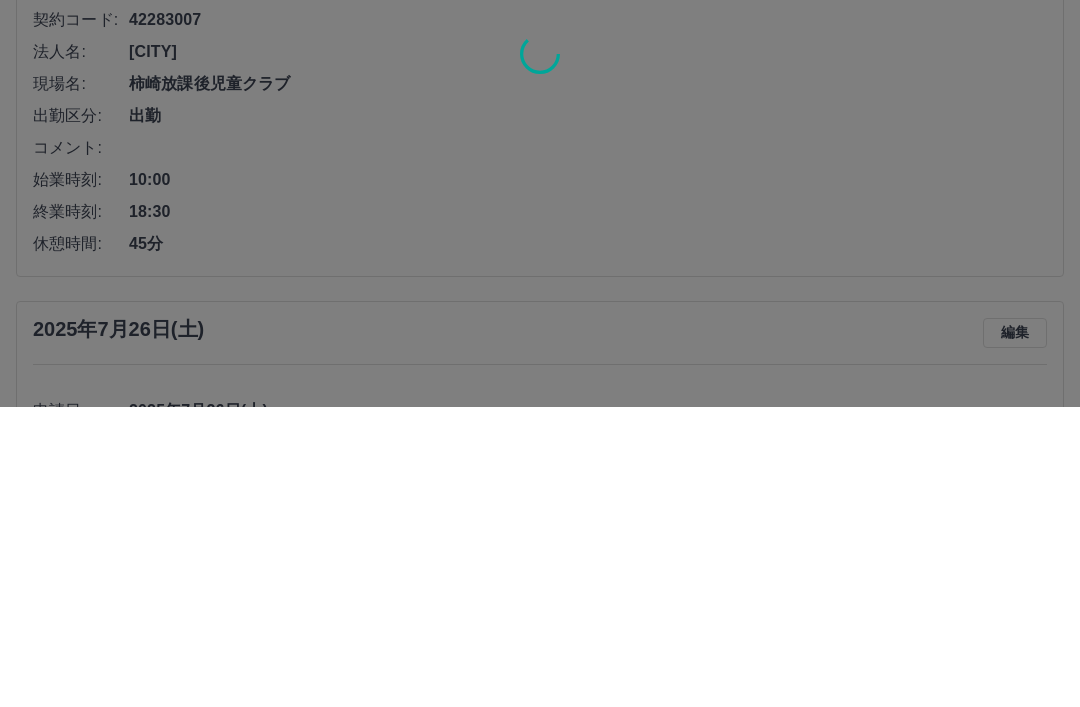 scroll, scrollTop: 729, scrollLeft: 0, axis: vertical 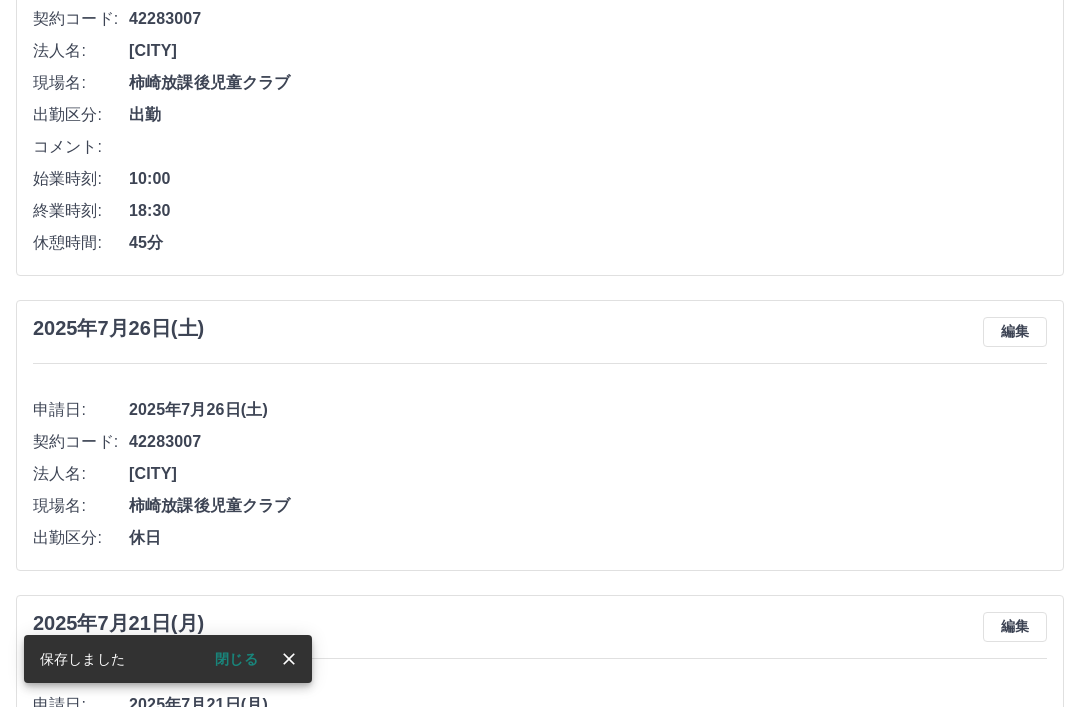 click 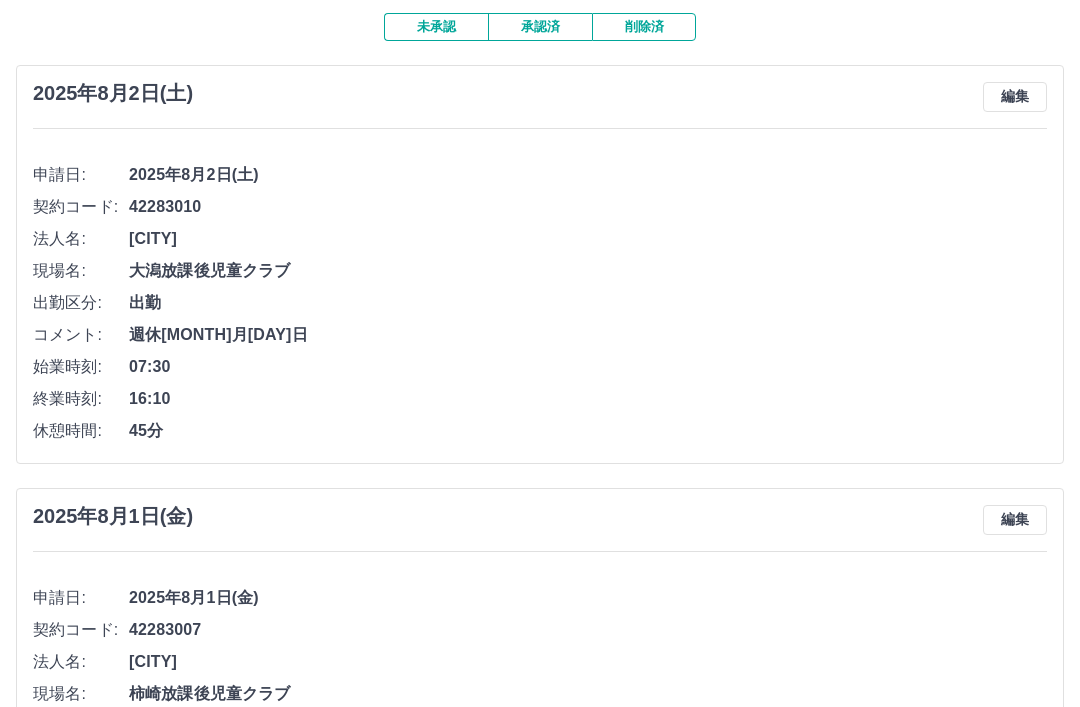 scroll, scrollTop: 0, scrollLeft: 0, axis: both 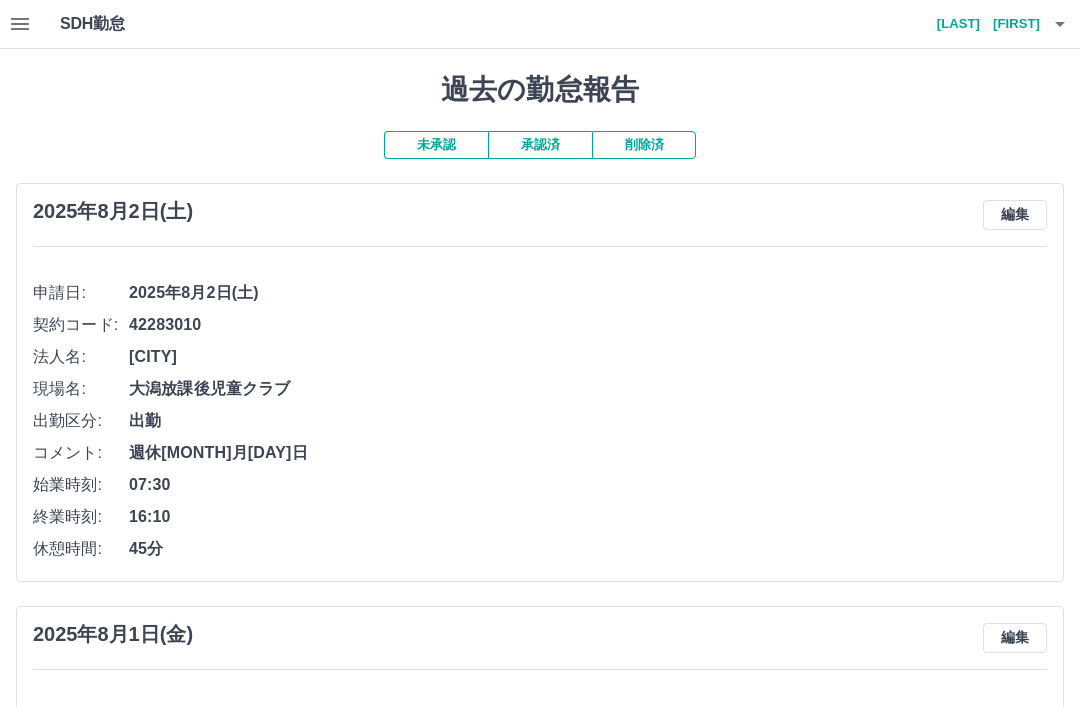 click 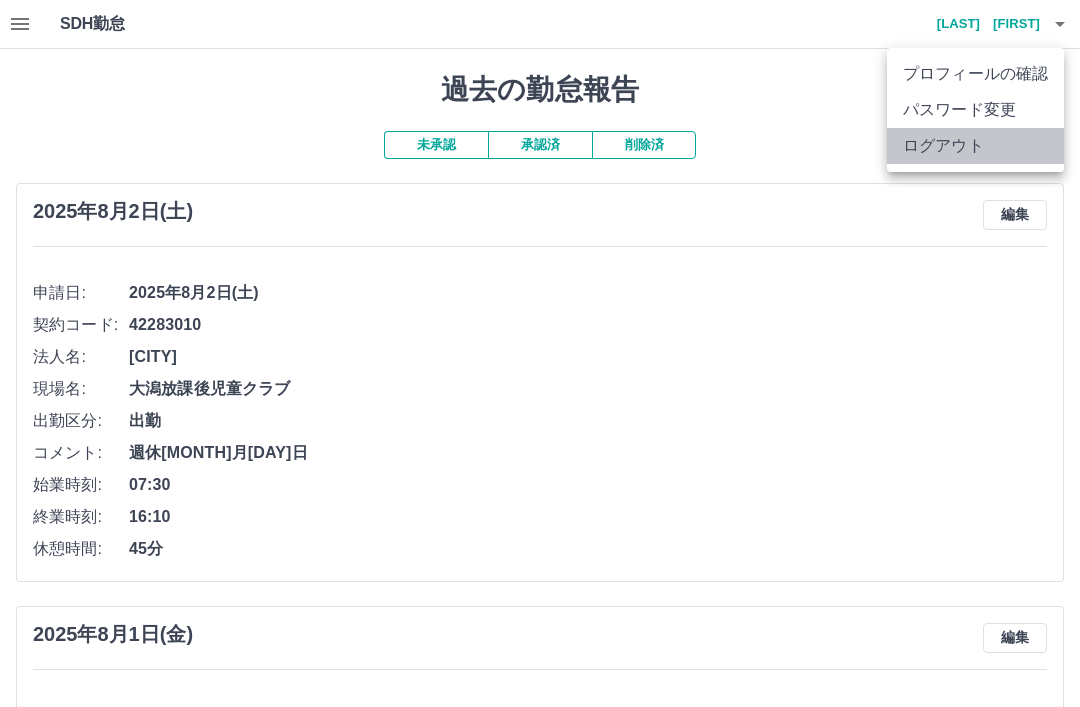 click on "ログアウト" at bounding box center [975, 146] 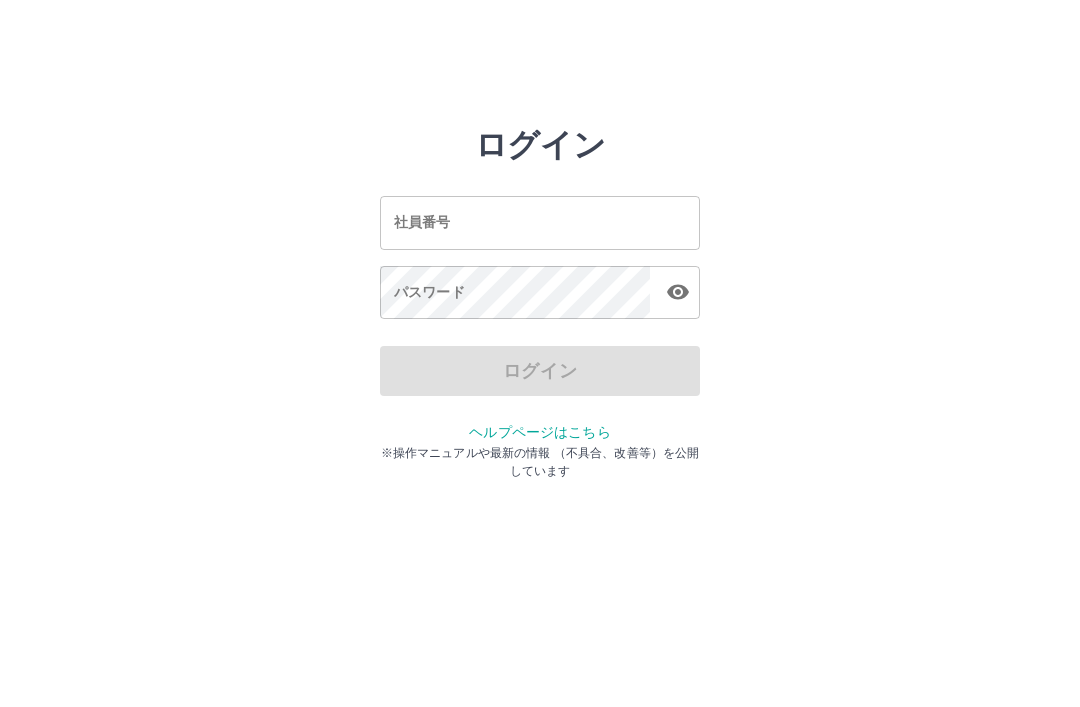 scroll, scrollTop: 0, scrollLeft: 0, axis: both 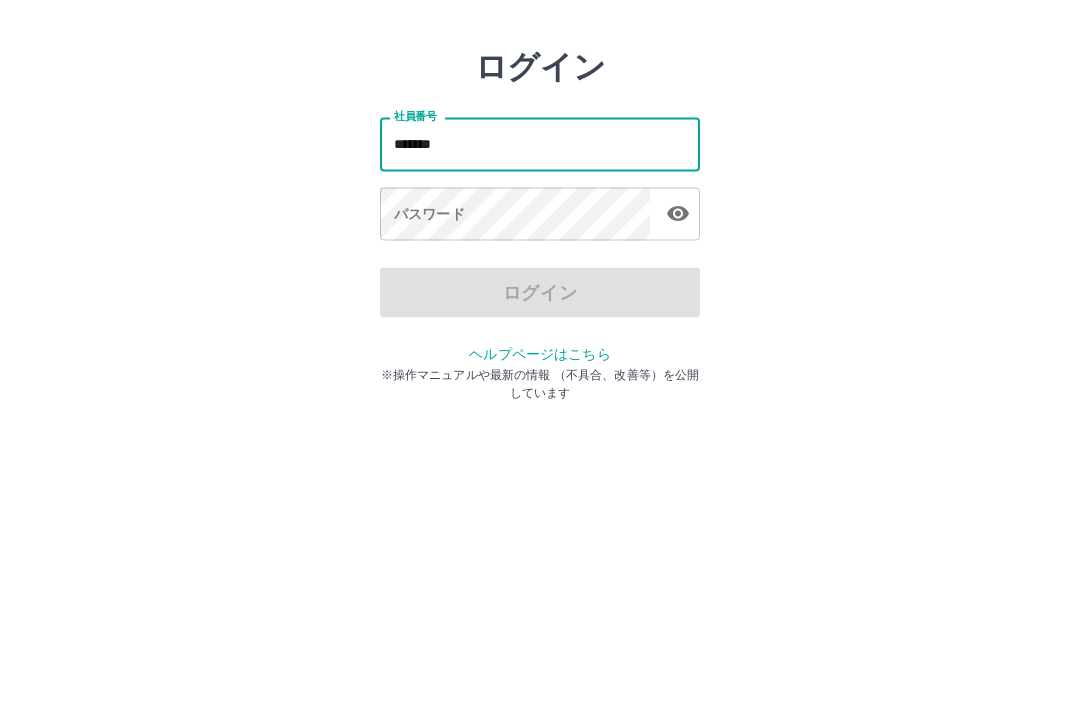 type on "*******" 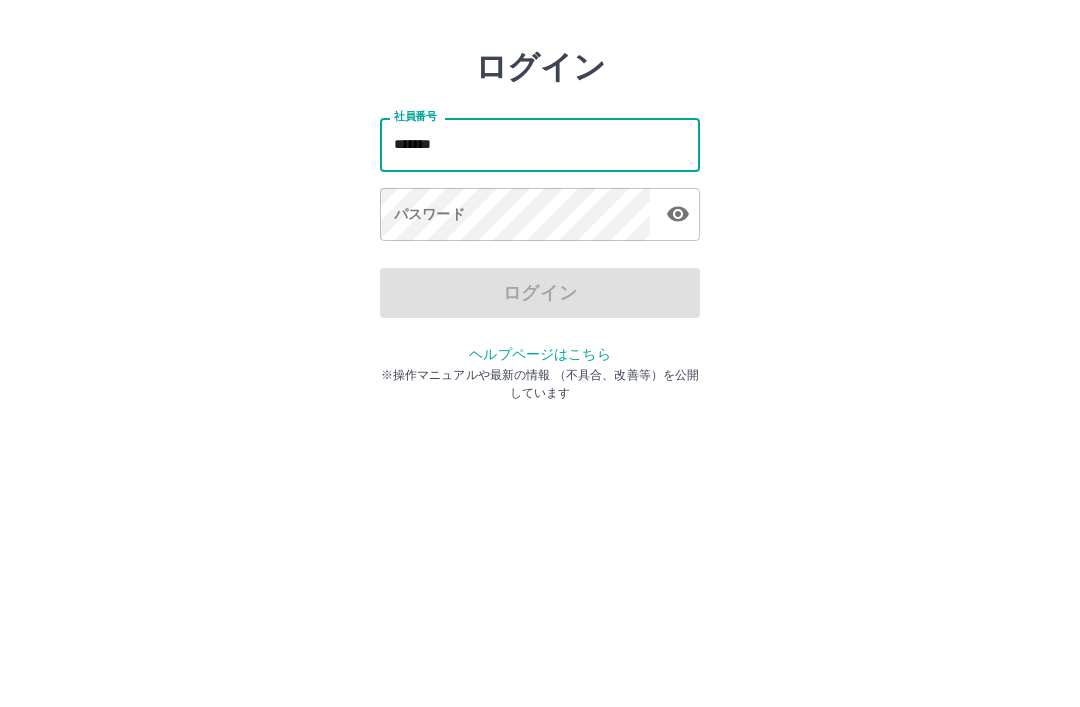 click on "パスワード パスワード" at bounding box center [540, 294] 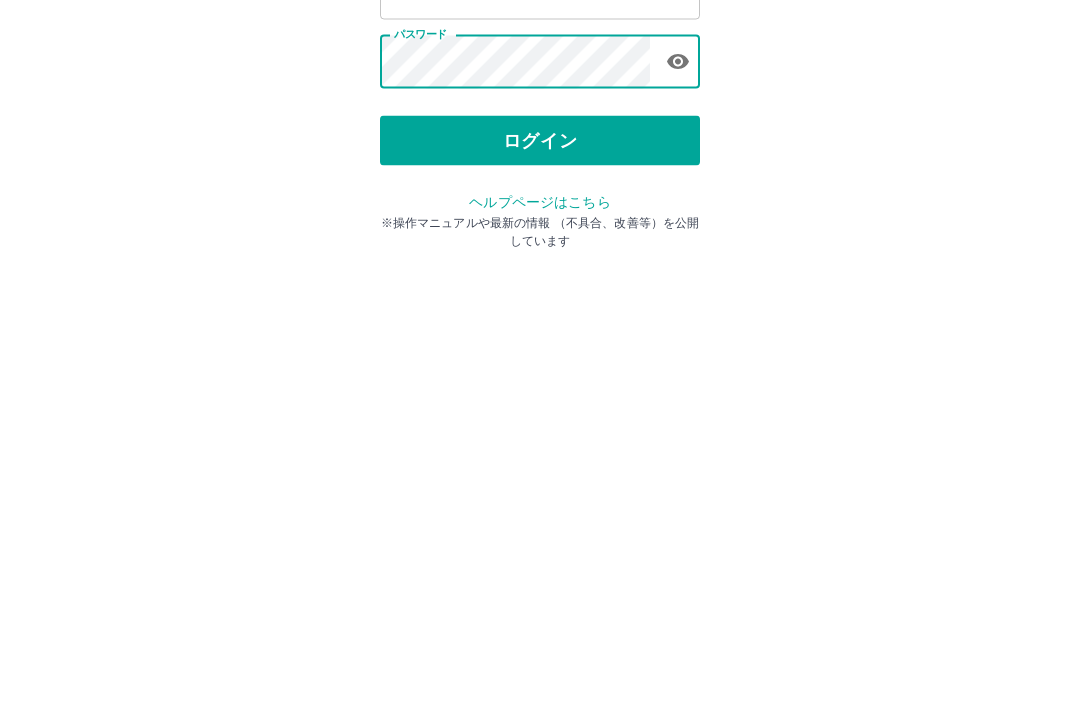 click on "ログイン" at bounding box center (540, 371) 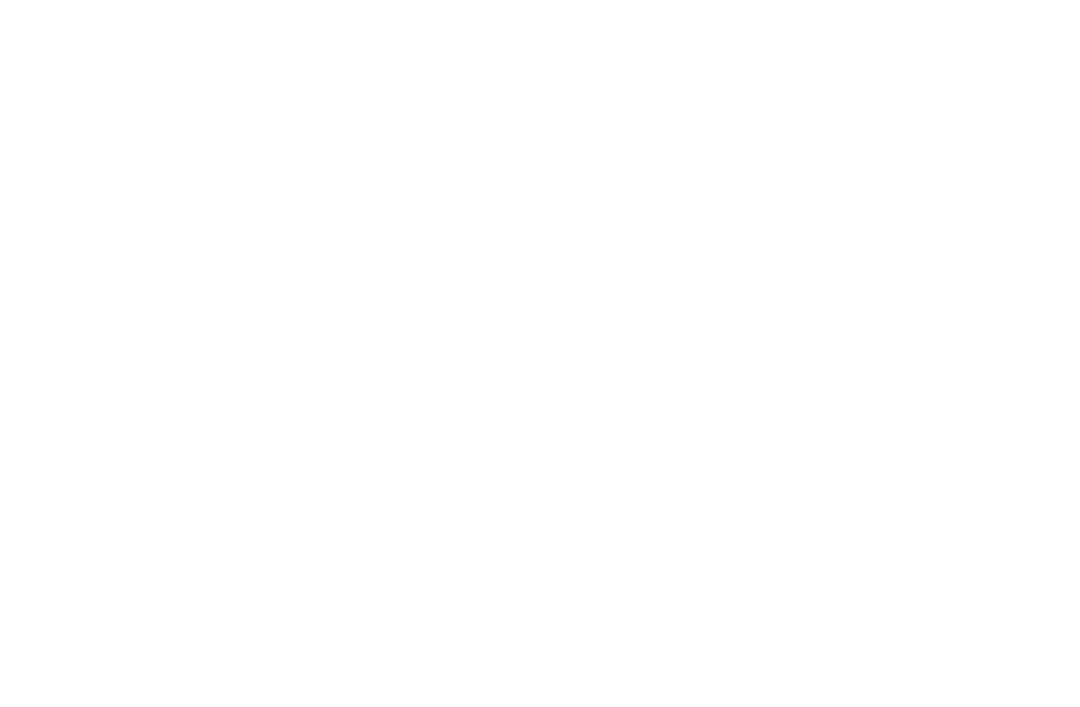 scroll, scrollTop: 0, scrollLeft: 0, axis: both 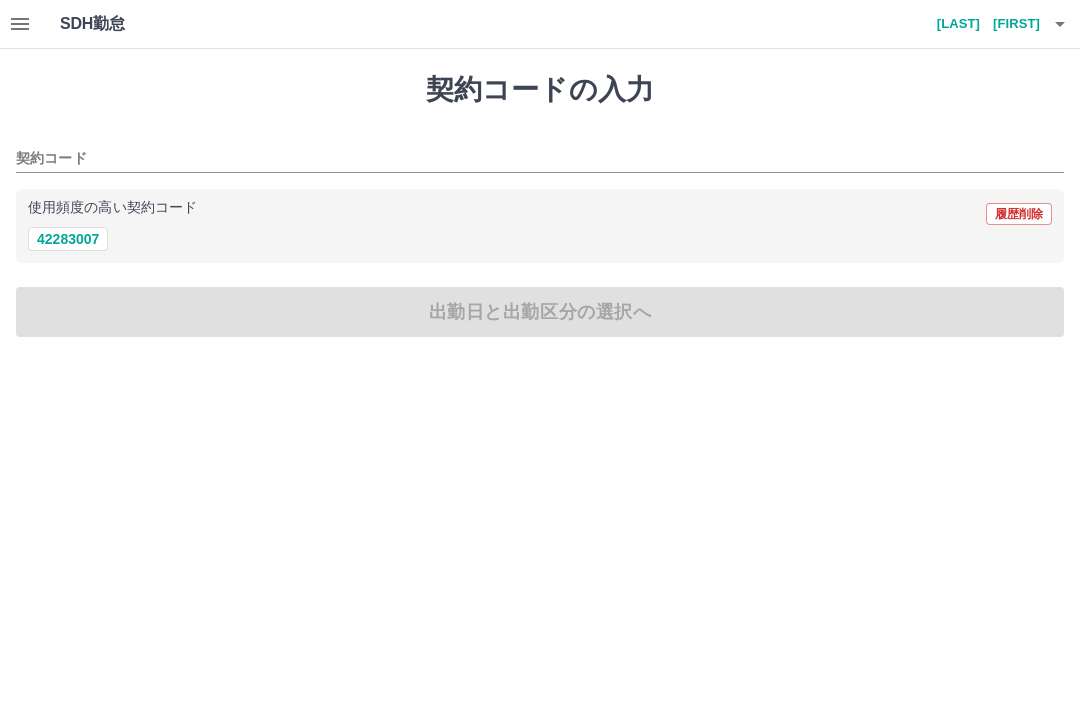 click on "42283007" at bounding box center [68, 239] 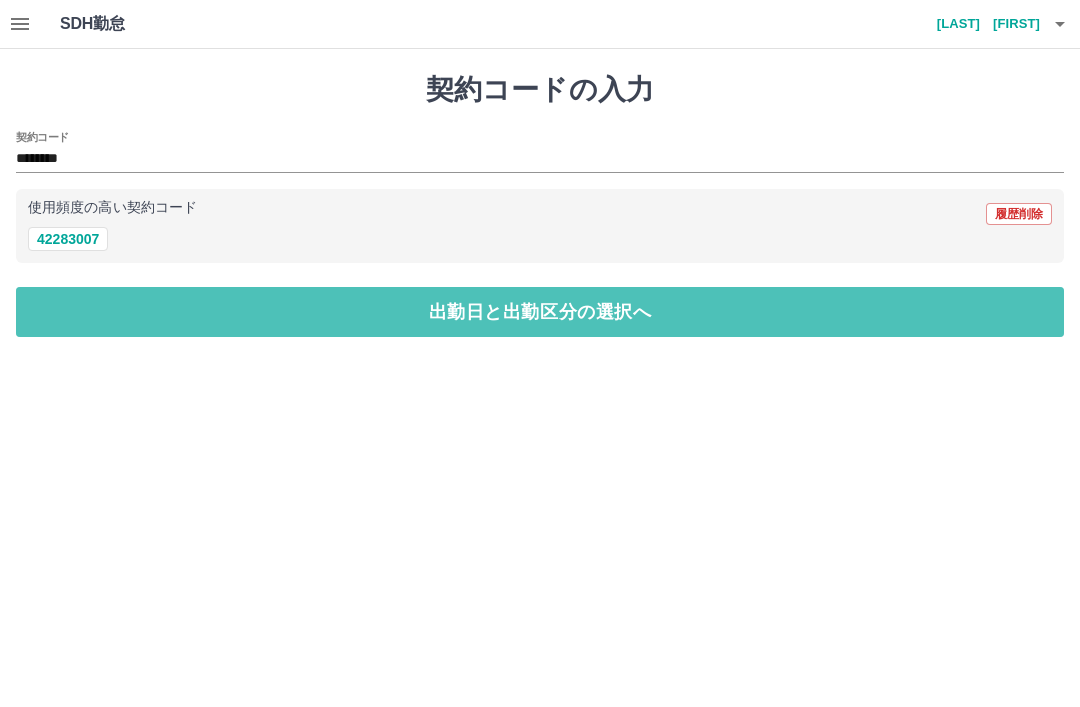 click on "出勤日と出勤区分の選択へ" at bounding box center [540, 312] 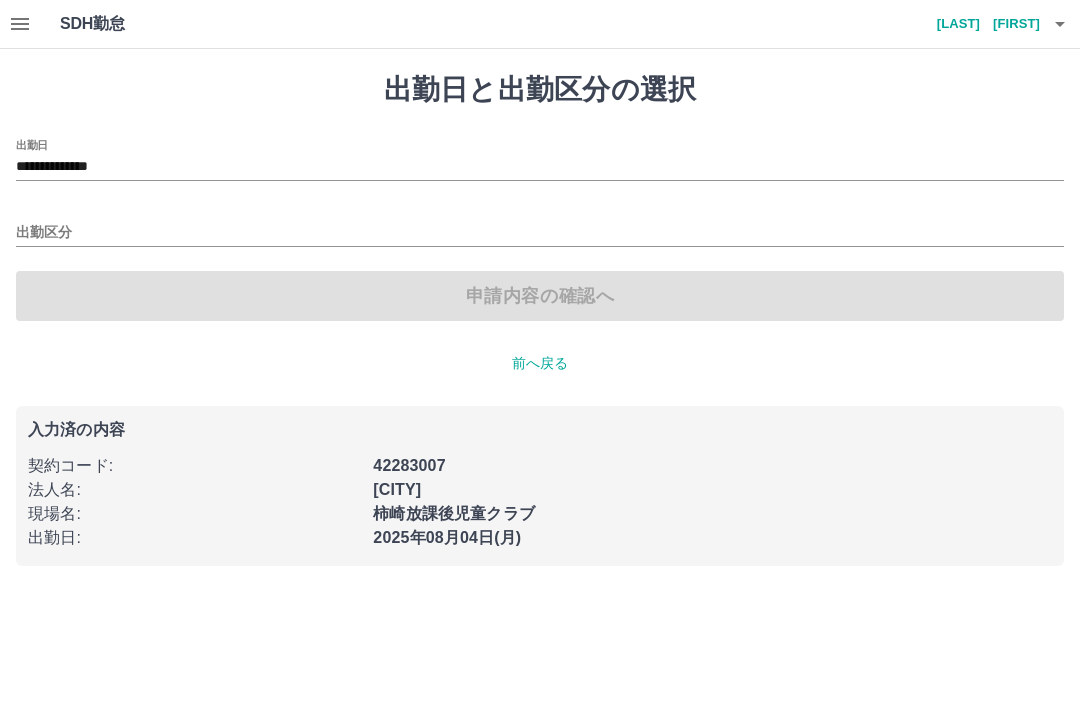 click on "出勤区分" at bounding box center [540, 233] 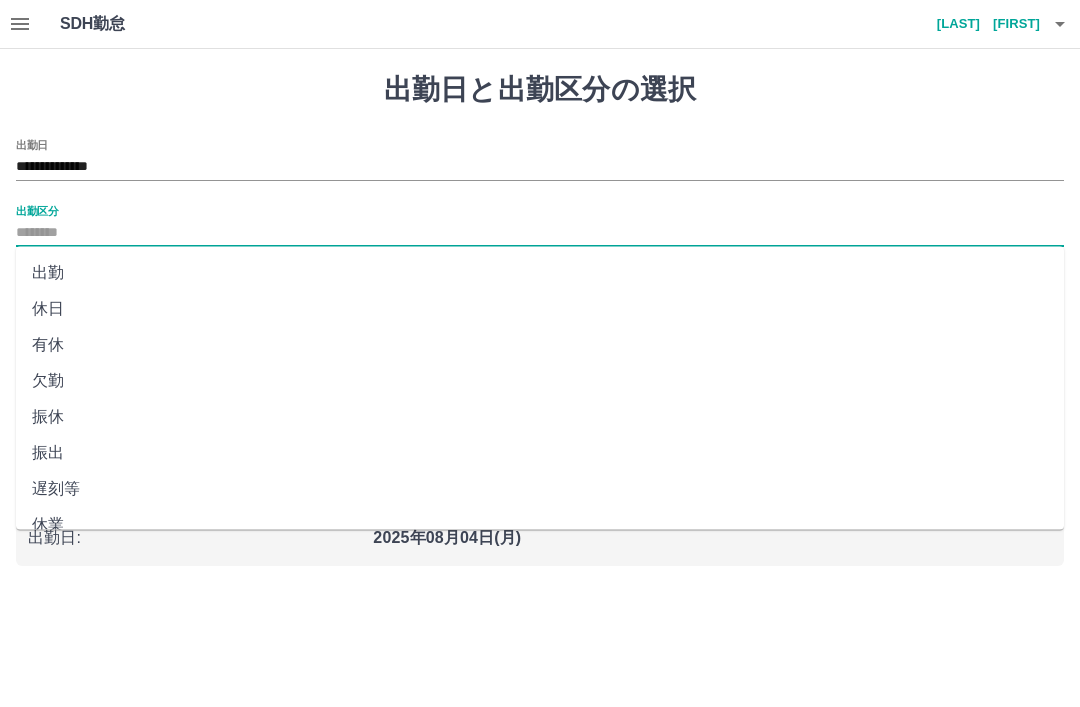 click on "出勤" at bounding box center [540, 273] 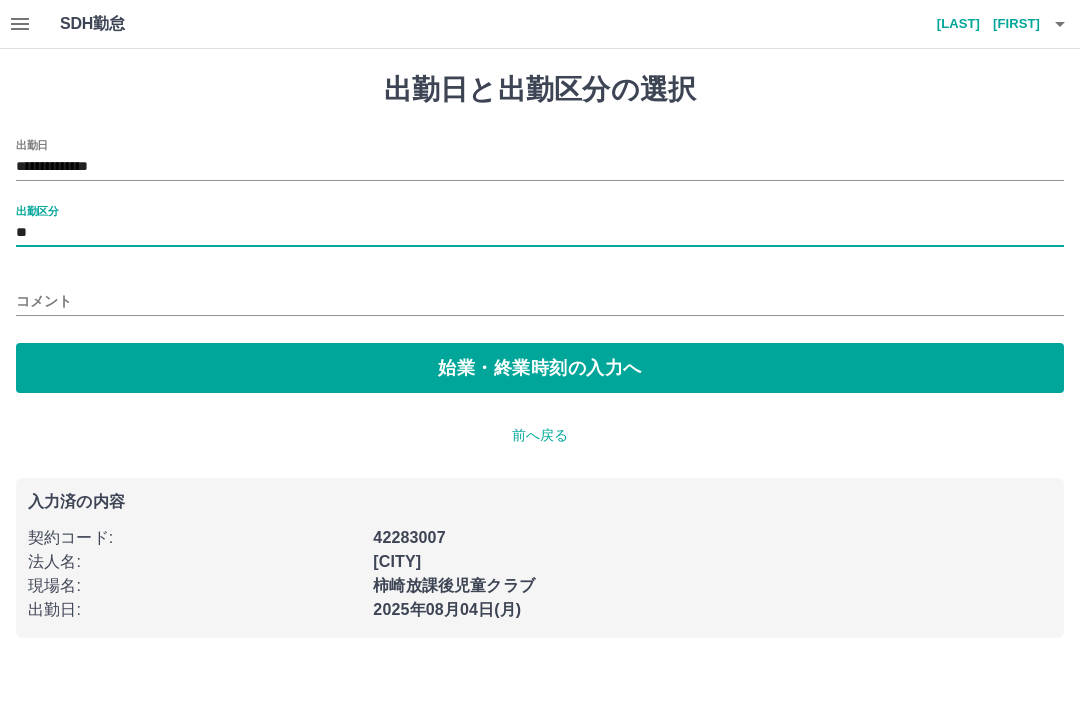 click on "始業・終業時刻の入力へ" at bounding box center (540, 368) 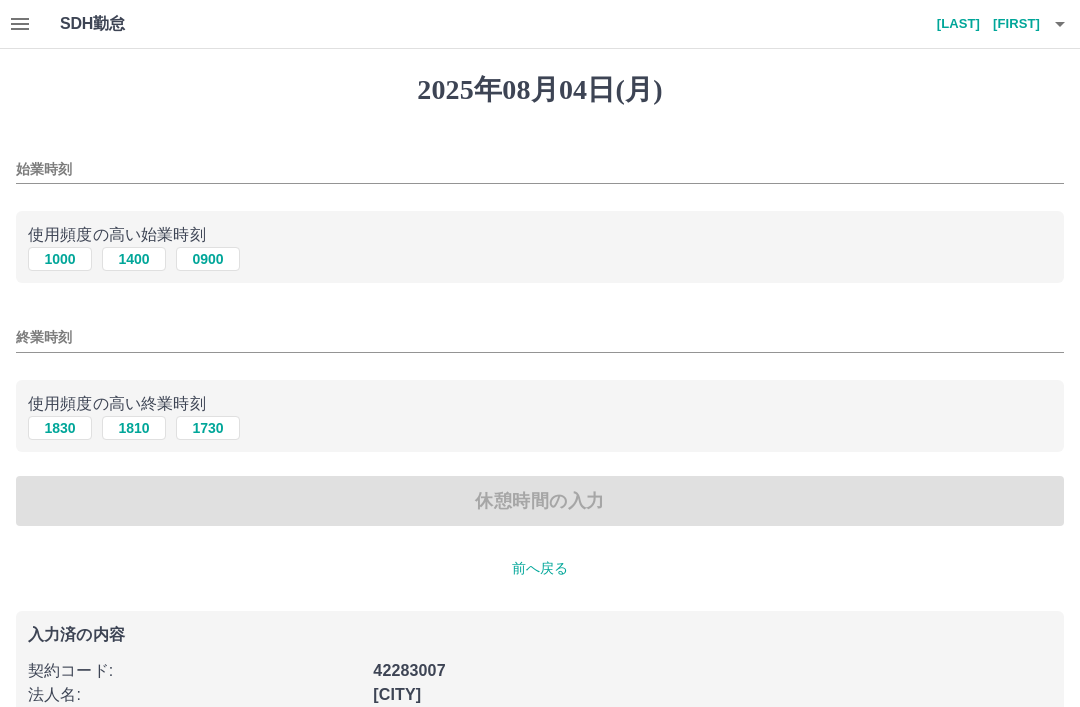 click on "始業時刻" at bounding box center (540, 169) 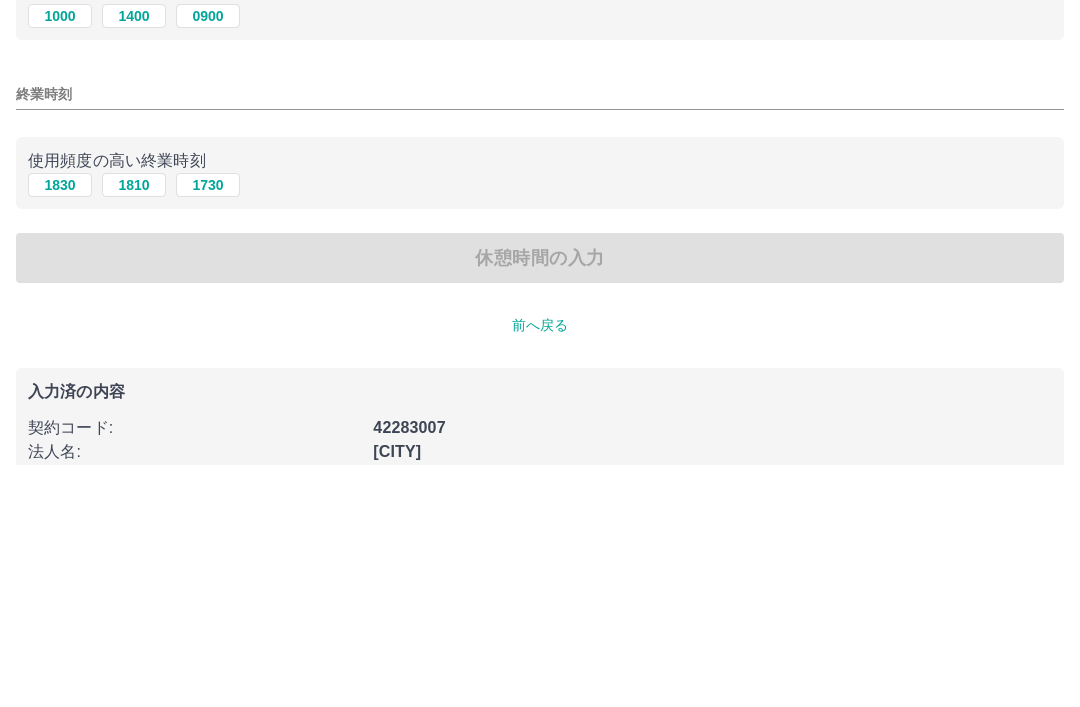 type on "****" 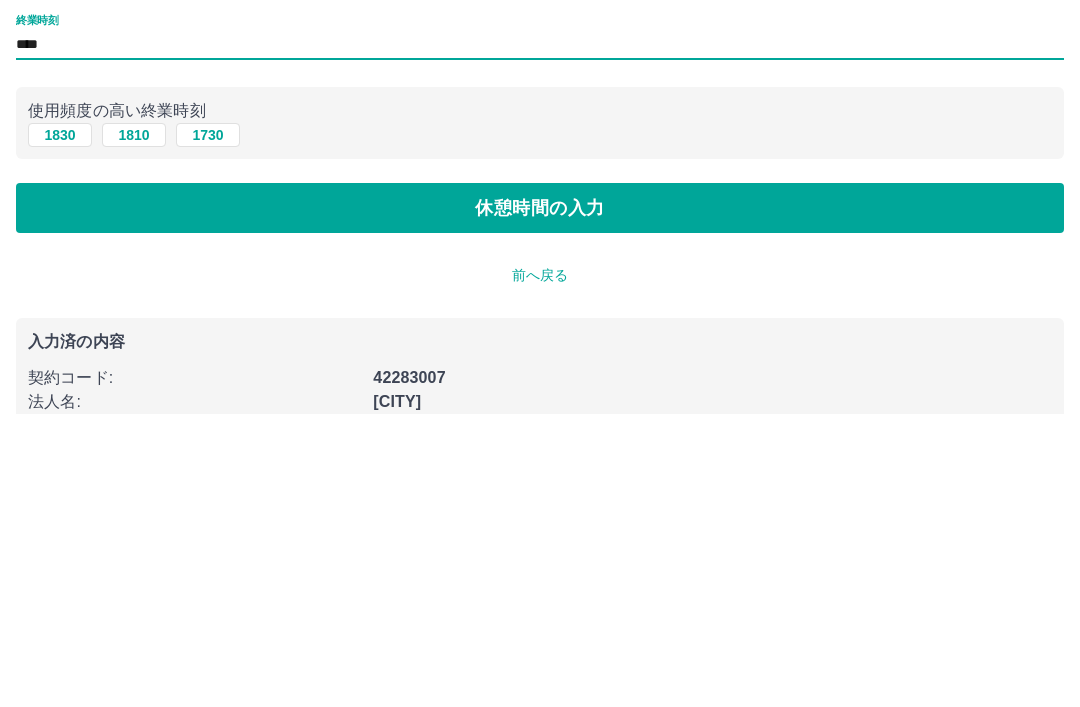 type on "****" 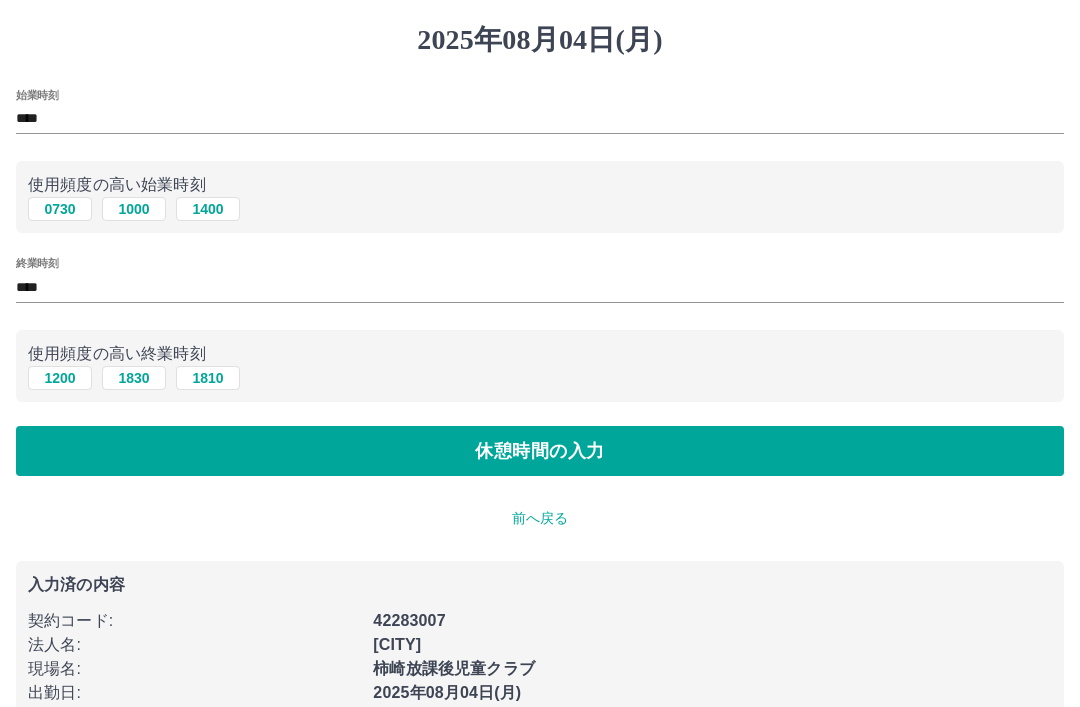 scroll, scrollTop: 0, scrollLeft: 0, axis: both 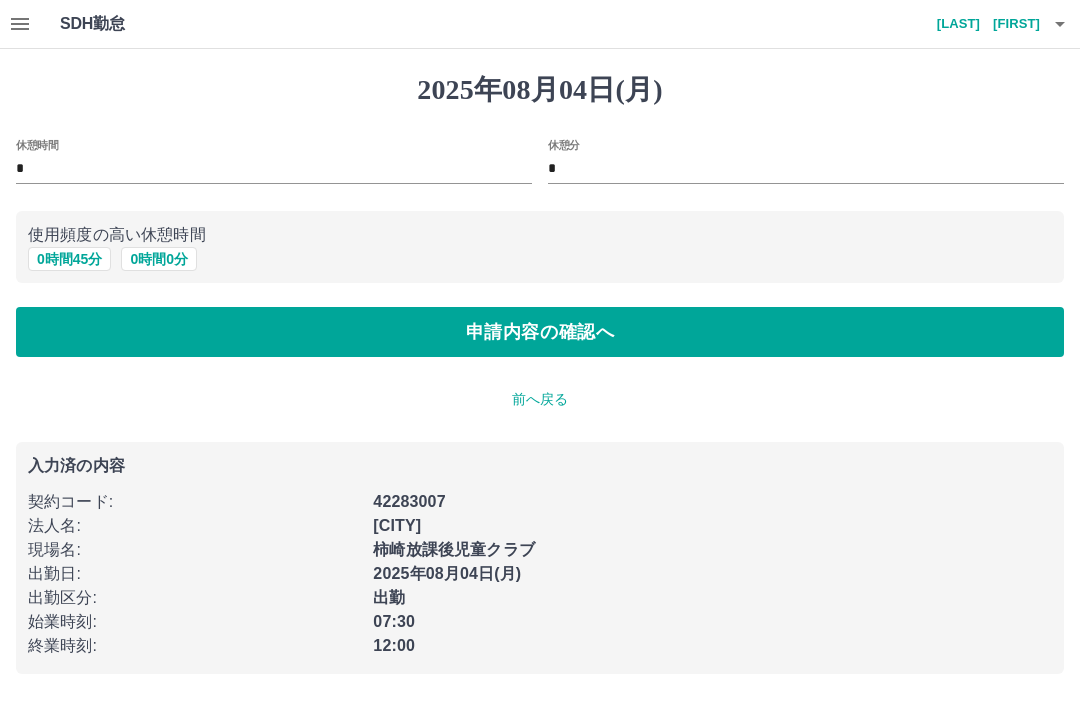 click on "申請内容の確認へ" at bounding box center (540, 332) 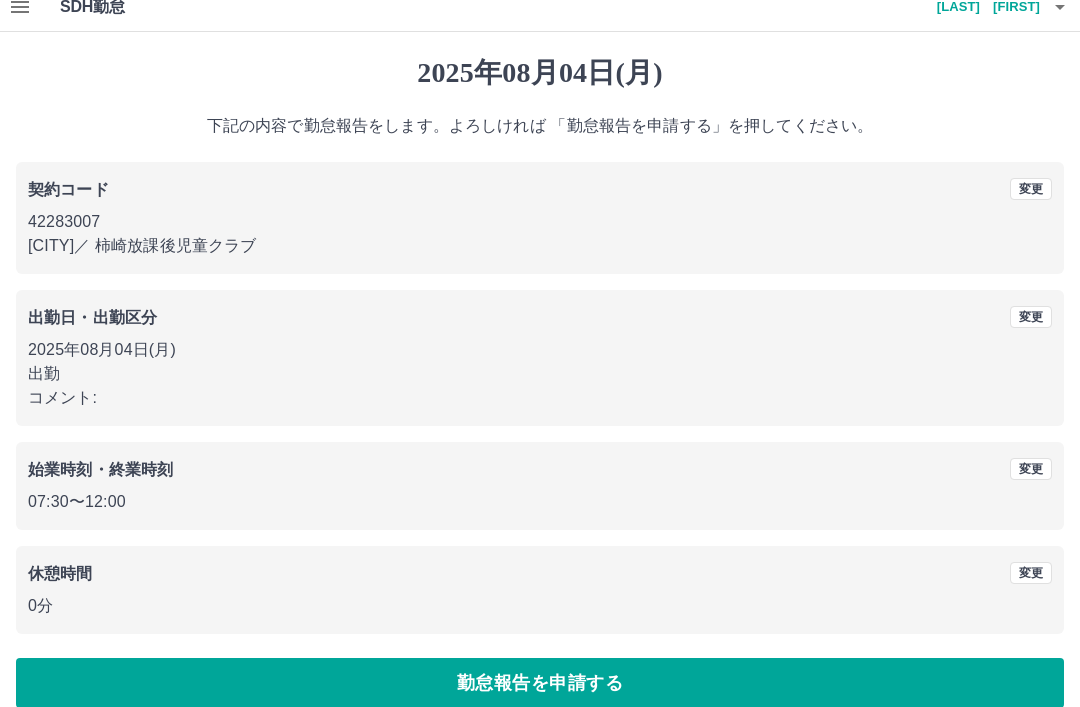 scroll, scrollTop: 41, scrollLeft: 0, axis: vertical 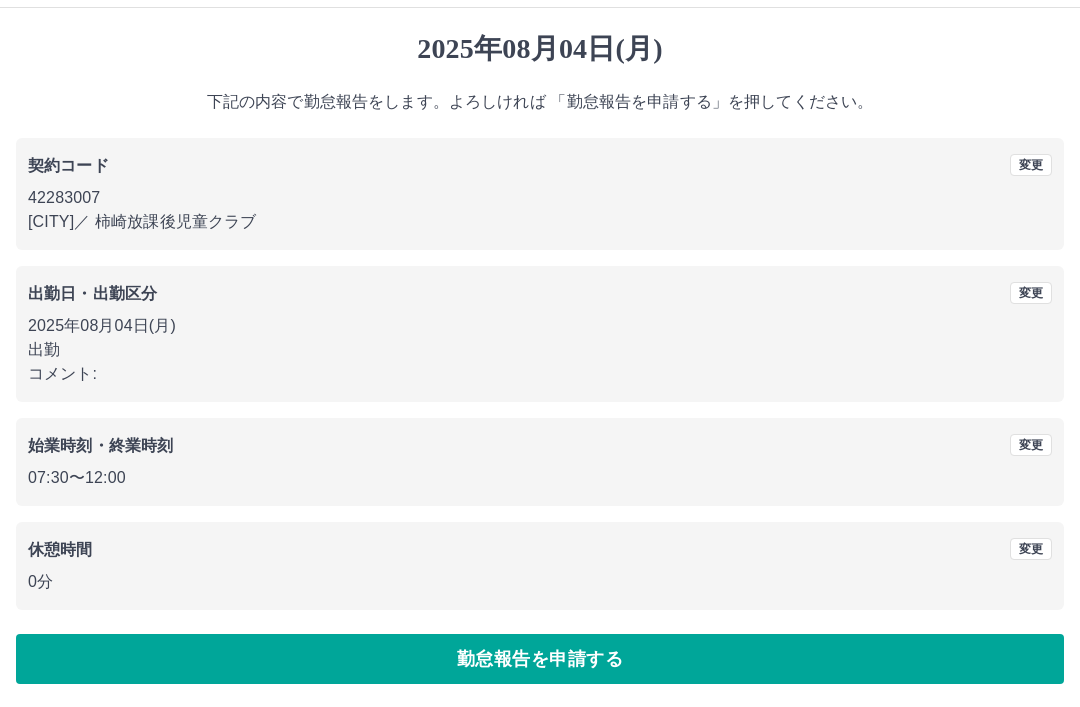 click on "勤怠報告を申請する" at bounding box center [540, 659] 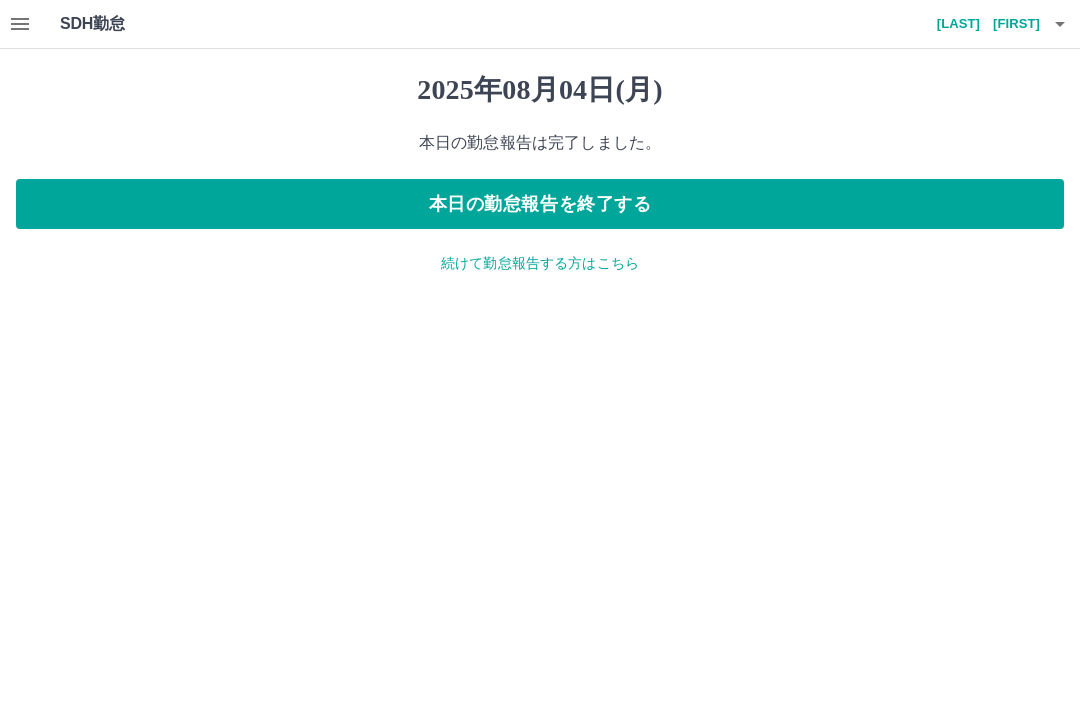 click at bounding box center (20, 24) 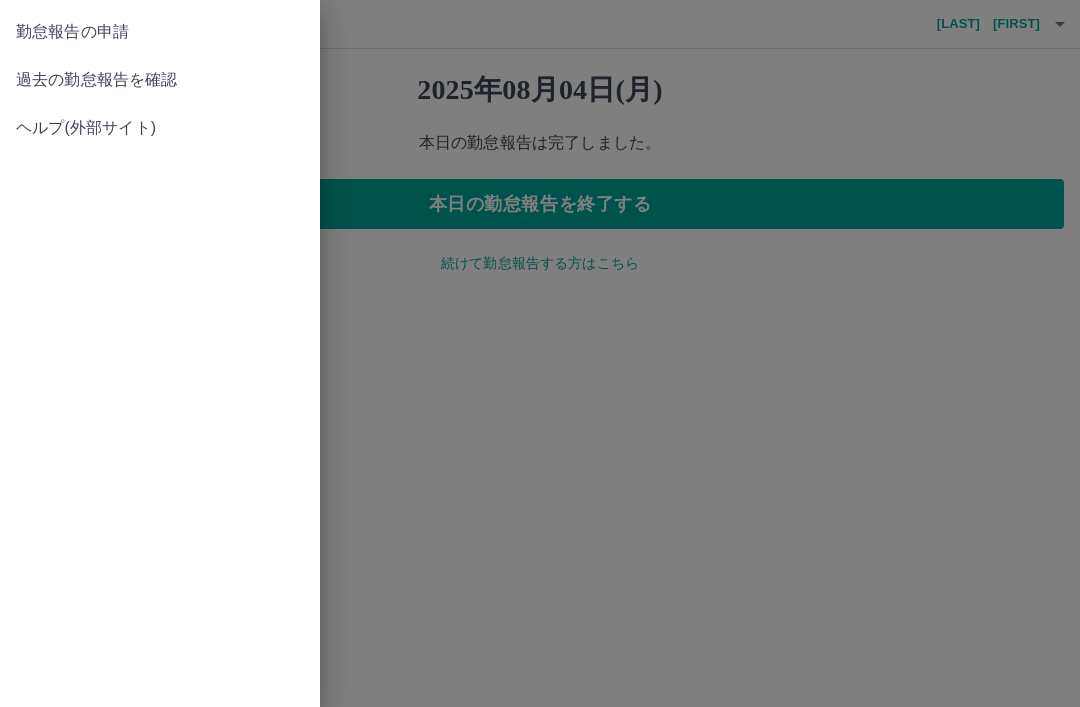 click on "過去の勤怠報告を確認" at bounding box center (160, 80) 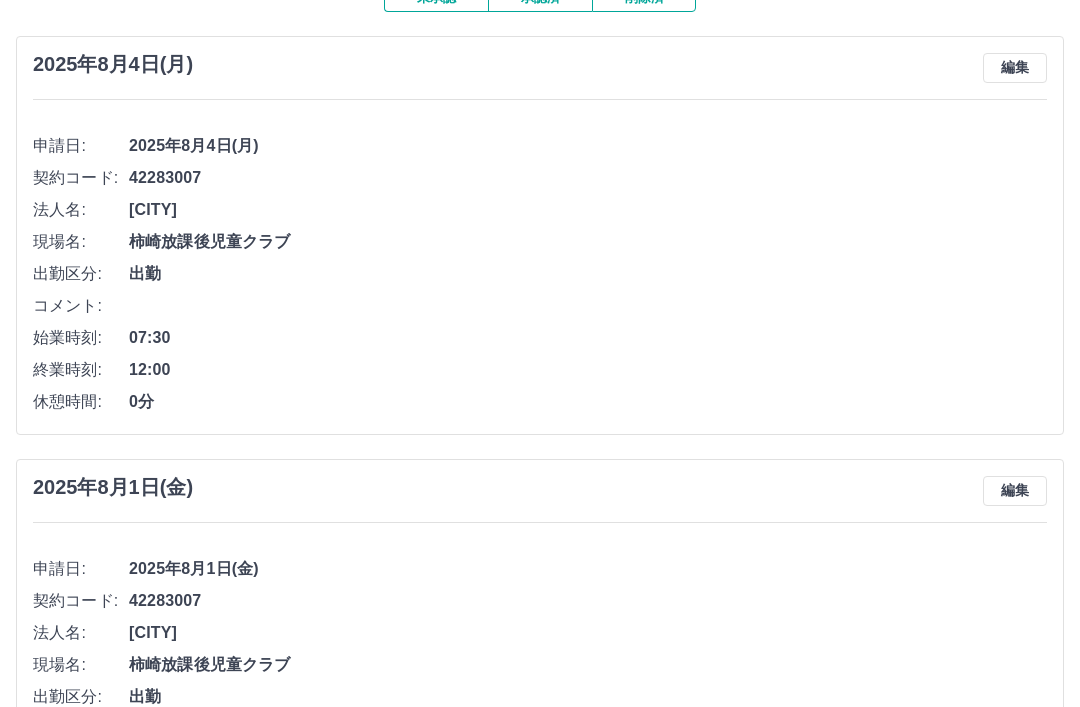 scroll, scrollTop: 0, scrollLeft: 0, axis: both 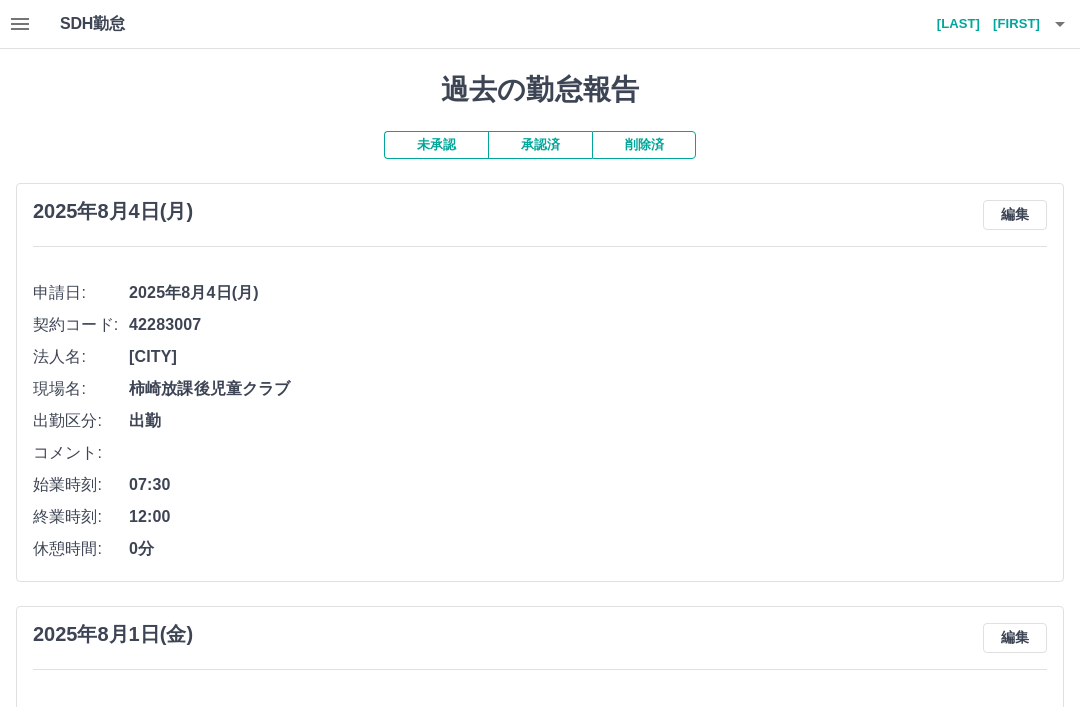 click 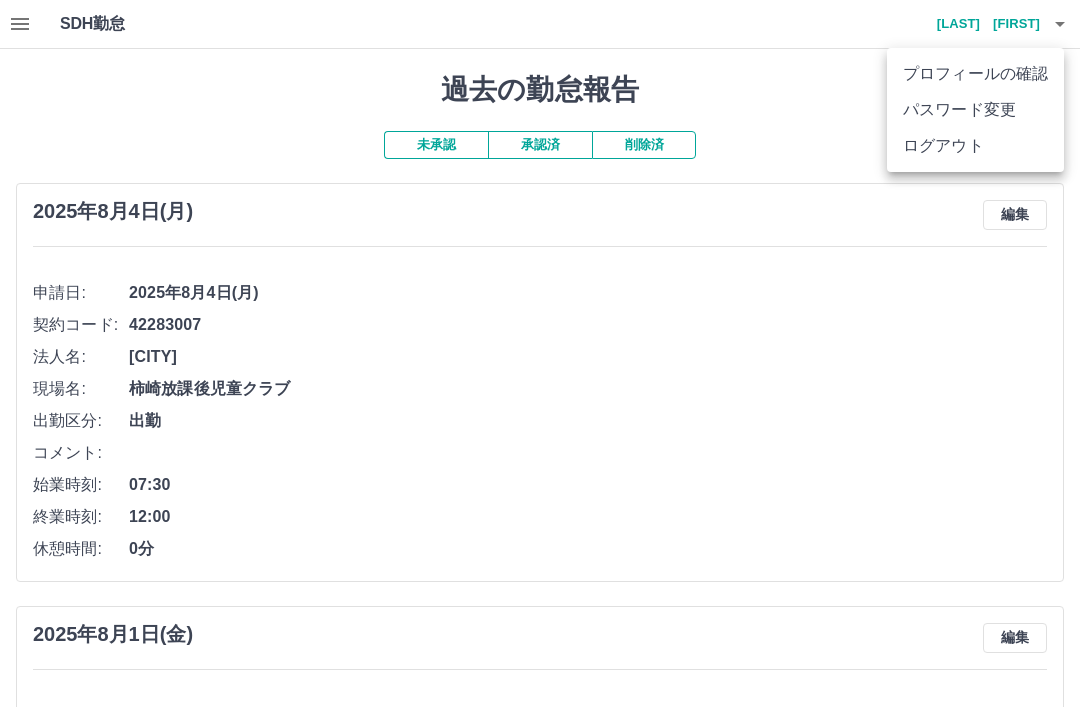 click on "ログアウト" at bounding box center (975, 146) 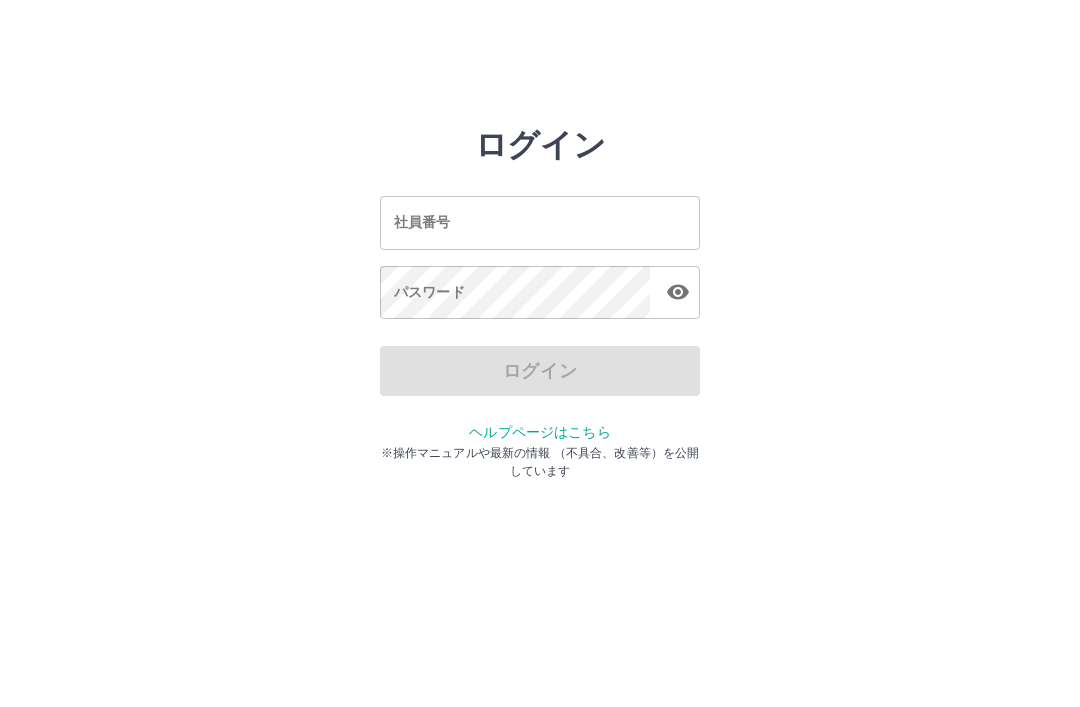 scroll, scrollTop: 0, scrollLeft: 0, axis: both 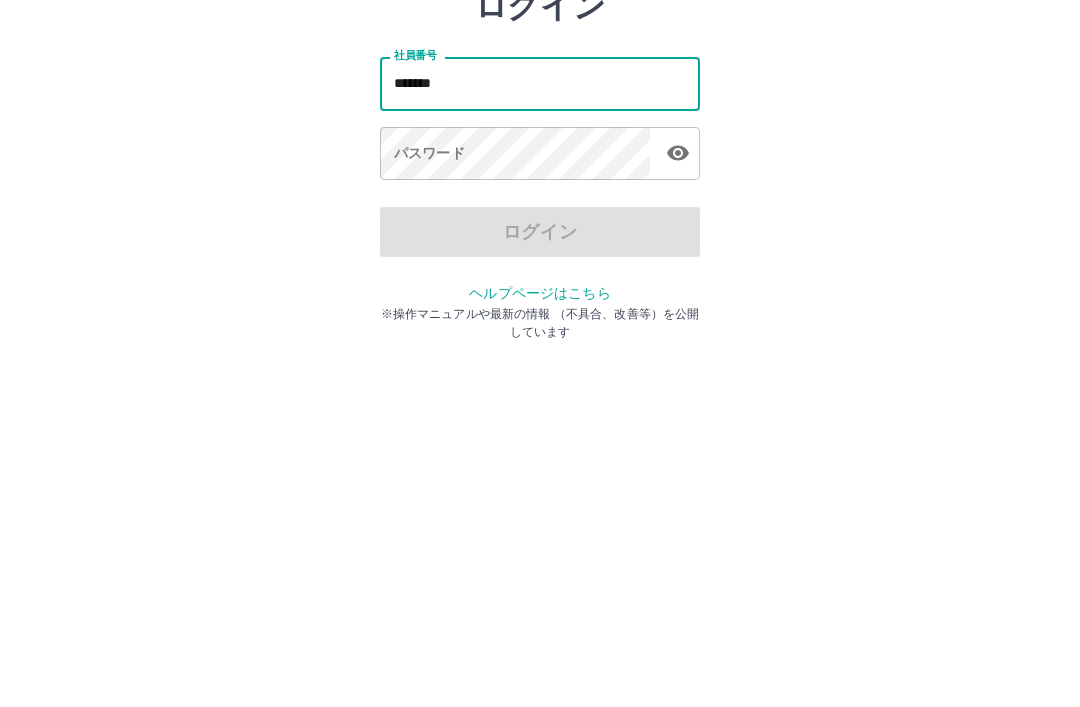 click on "パスワード パスワード" at bounding box center (540, 294) 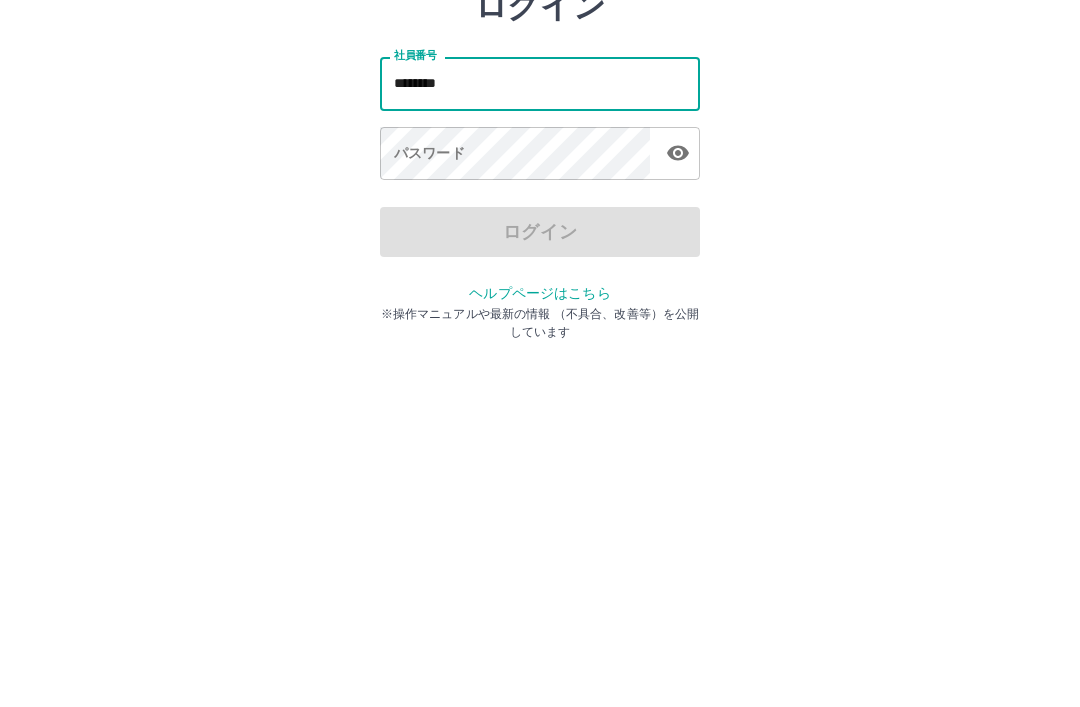 type on "*******" 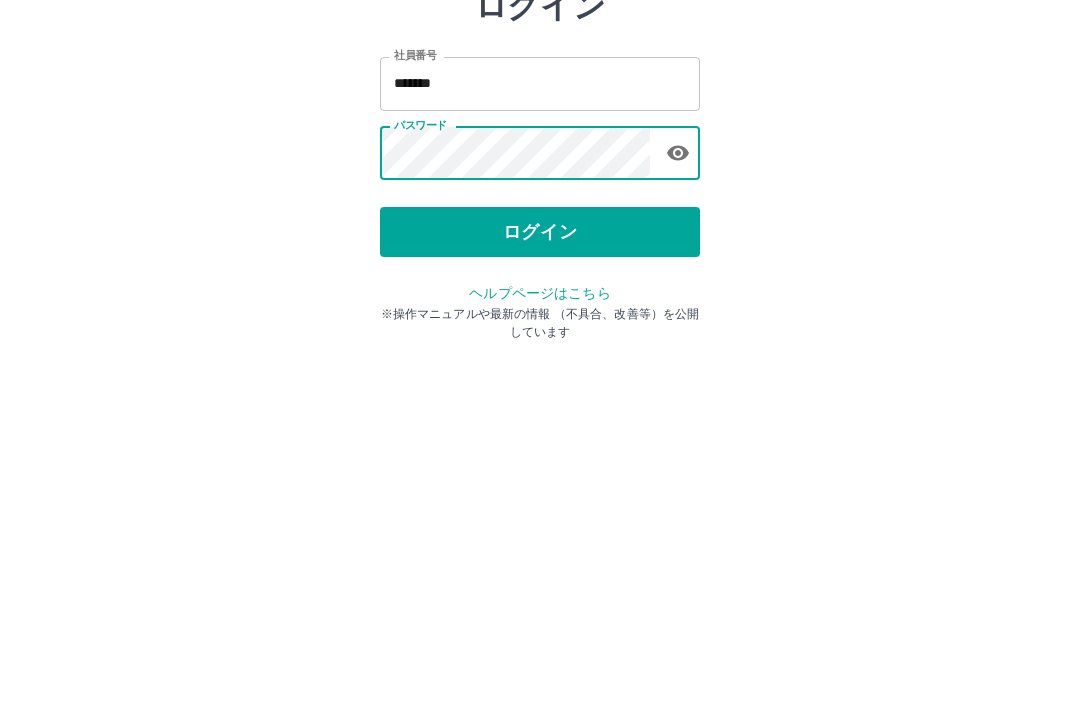 click on "ログイン" at bounding box center (540, 371) 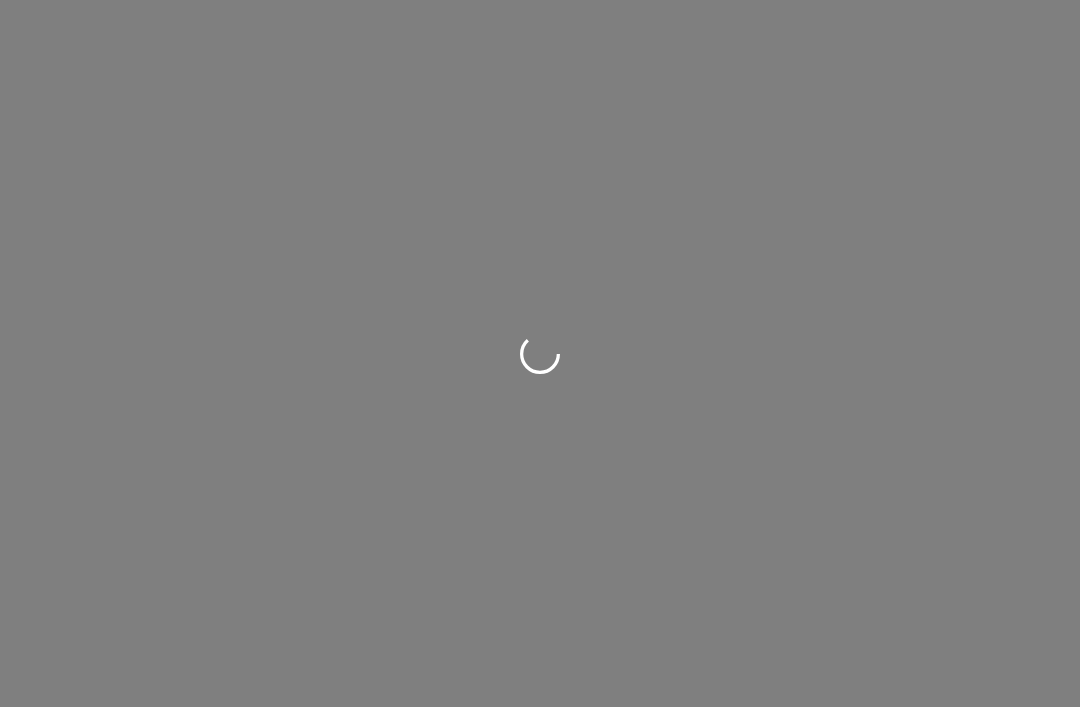 scroll, scrollTop: 0, scrollLeft: 0, axis: both 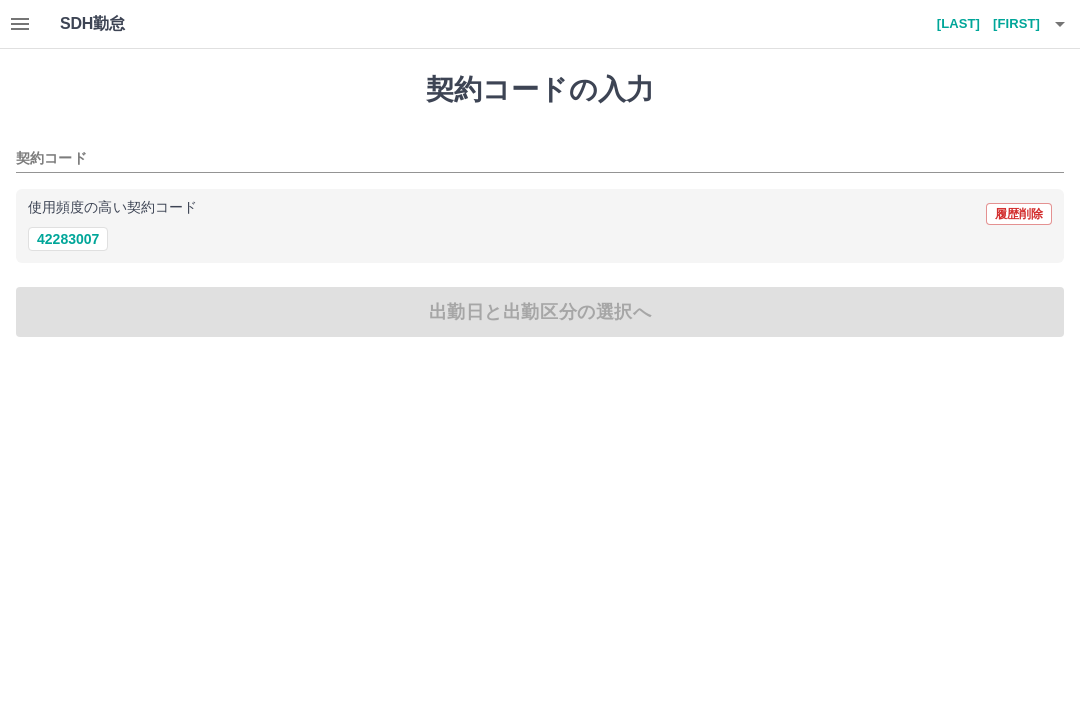 click on "42283007" at bounding box center (68, 239) 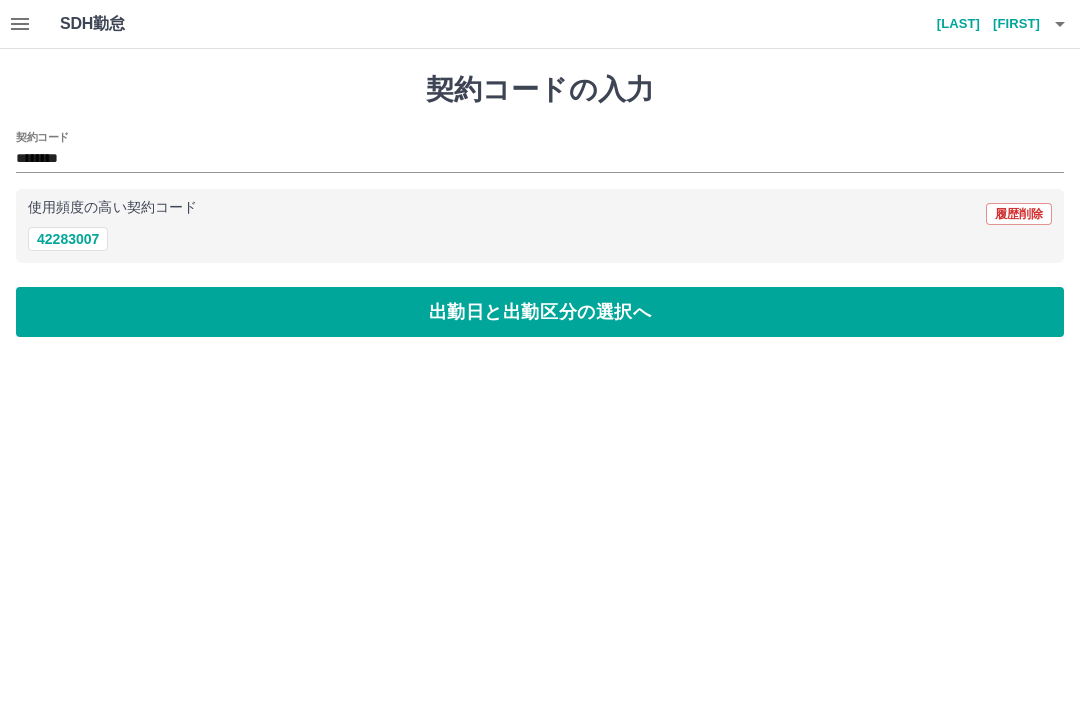 click on "出勤日と出勤区分の選択へ" at bounding box center (540, 312) 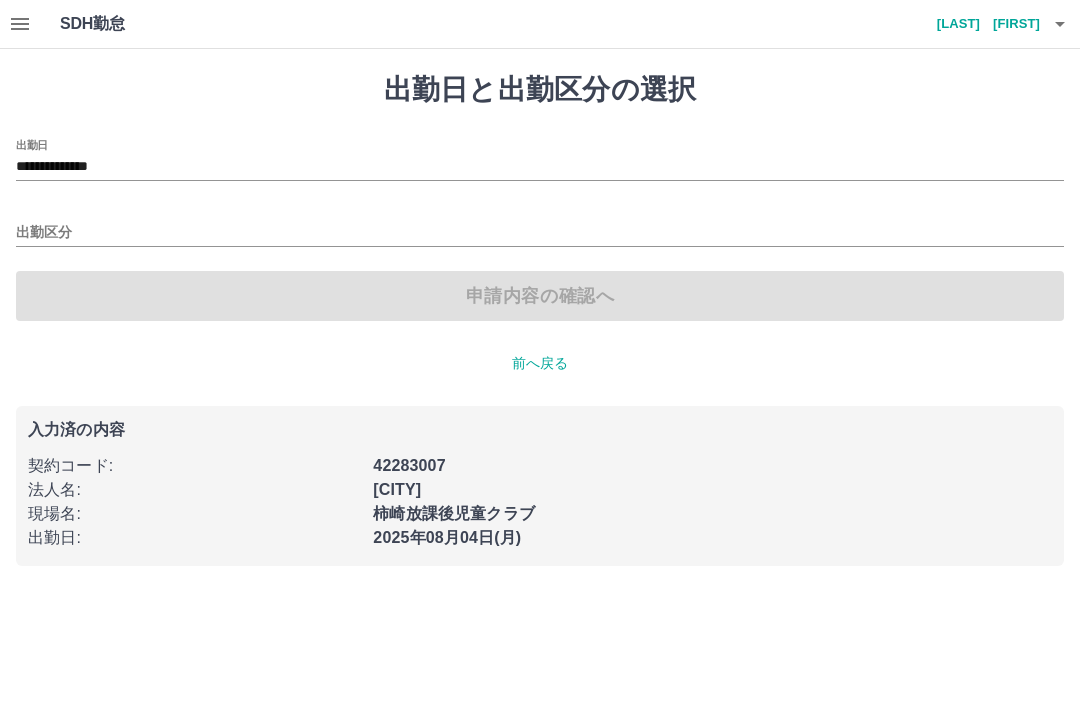 click on "出勤区分" at bounding box center [540, 233] 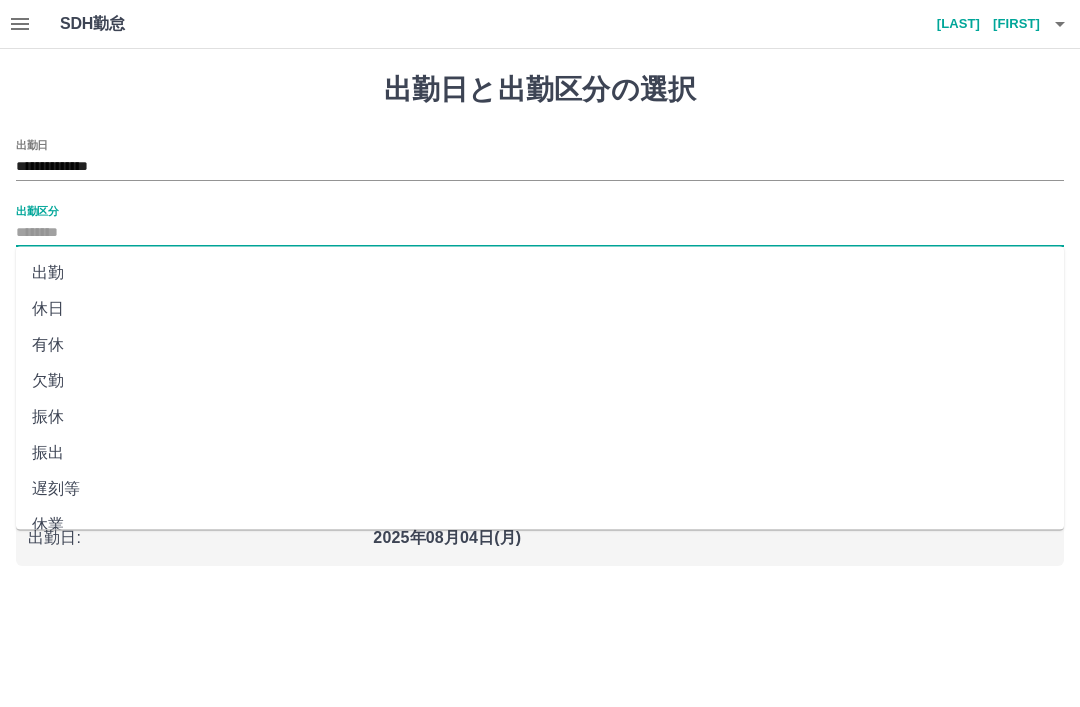click on "出勤" at bounding box center [540, 273] 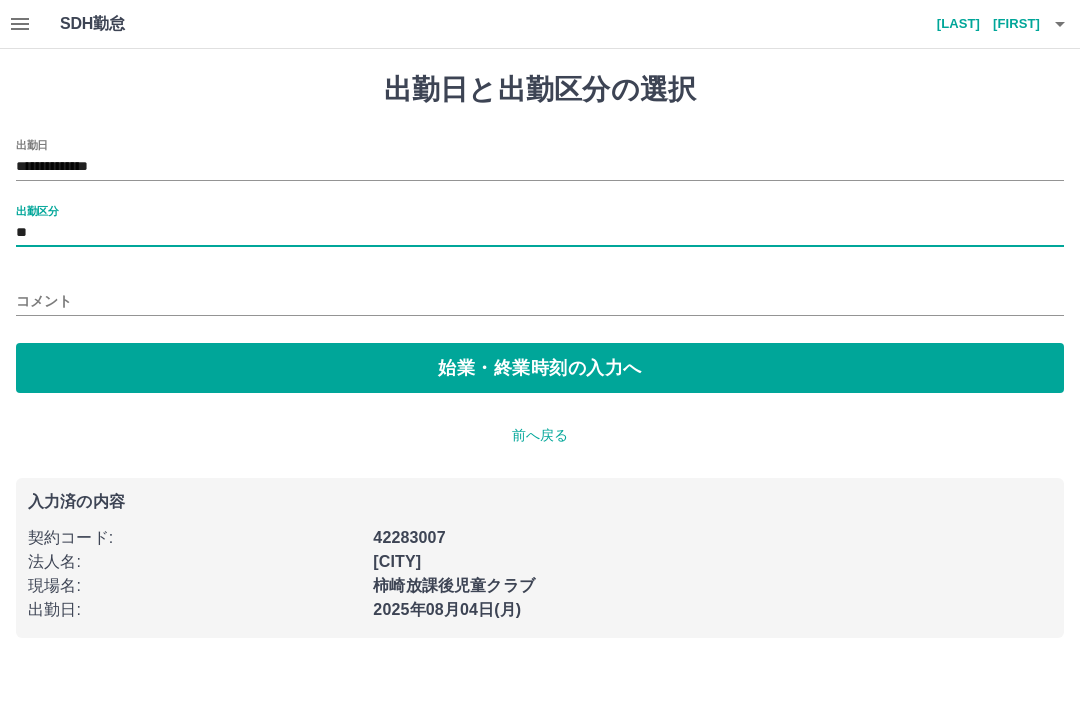 click on "始業・終業時刻の入力へ" at bounding box center [540, 368] 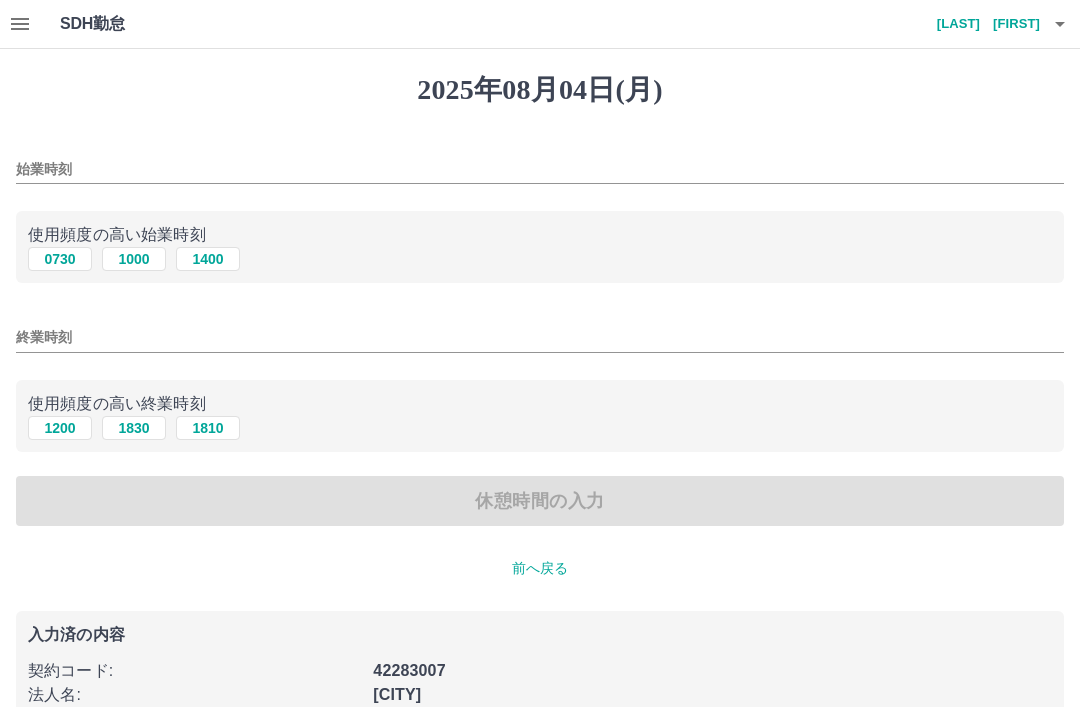 click on "0730" at bounding box center (60, 259) 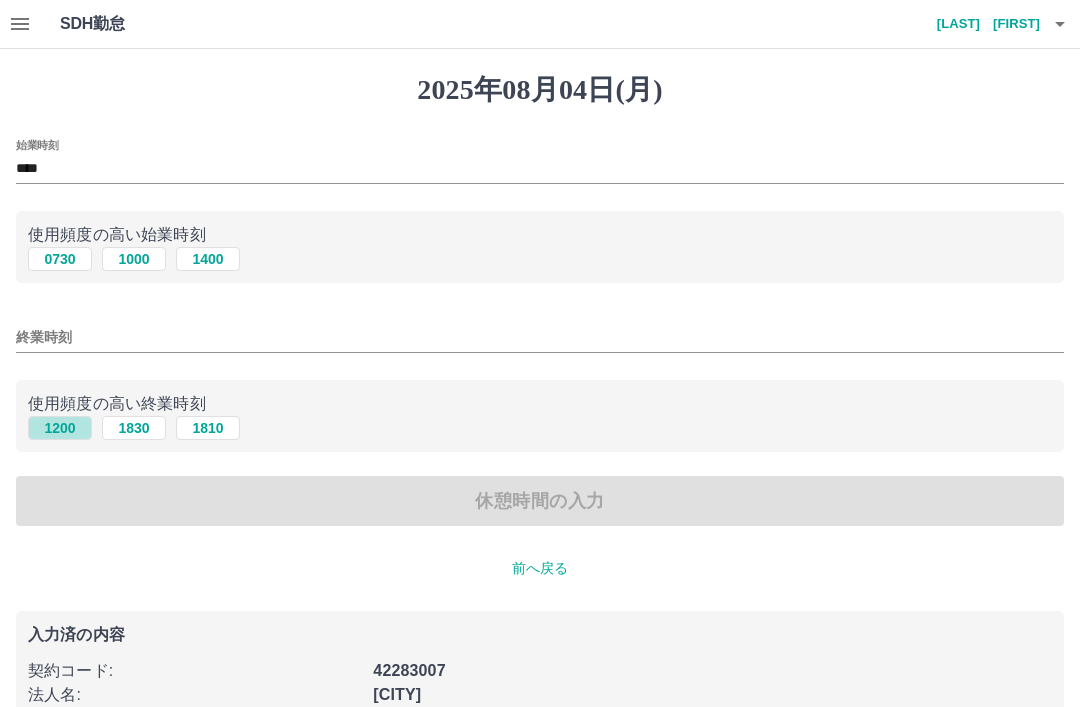 click on "1200" at bounding box center [60, 428] 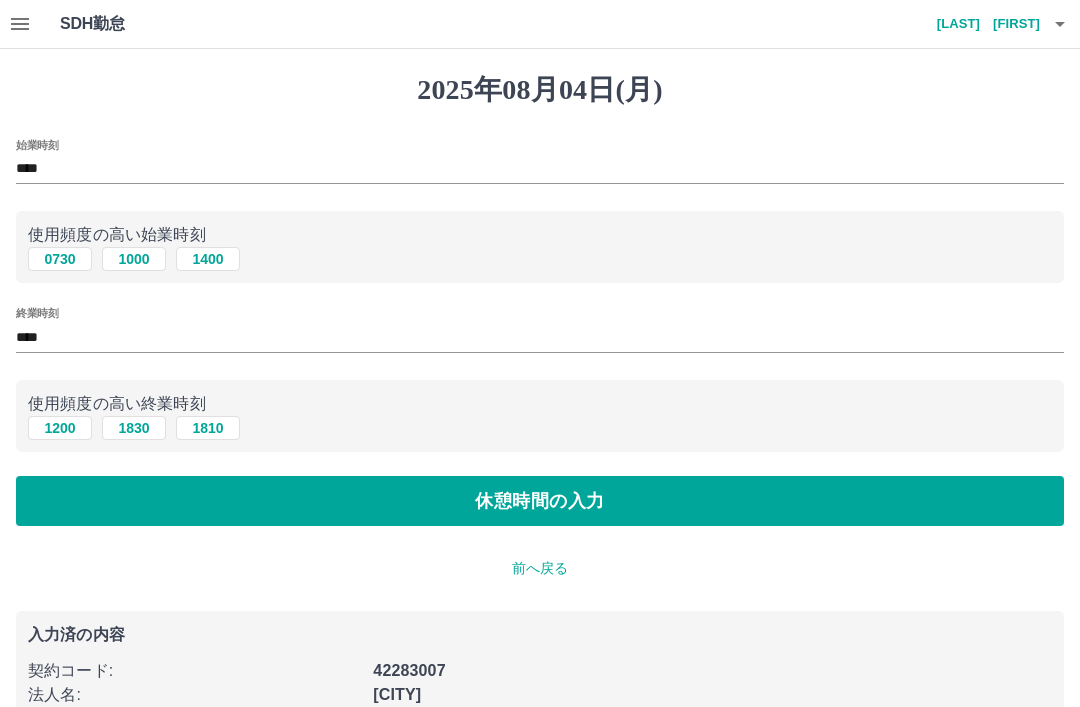 click on "休憩時間の入力" at bounding box center [540, 501] 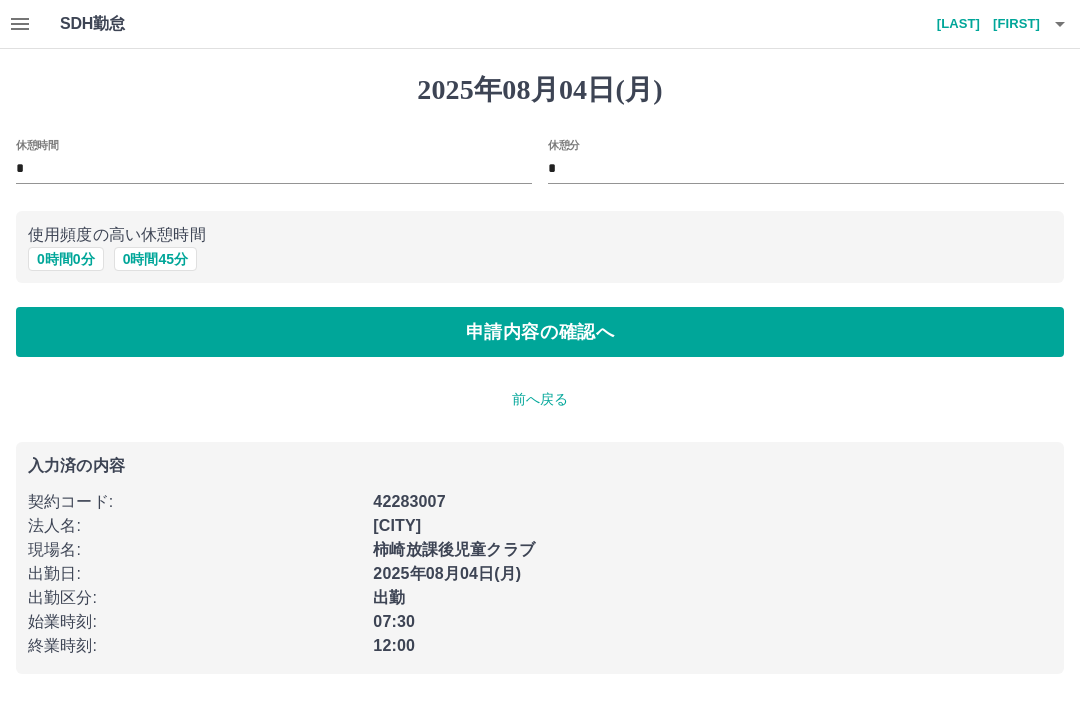 click on "申請内容の確認へ" at bounding box center [540, 332] 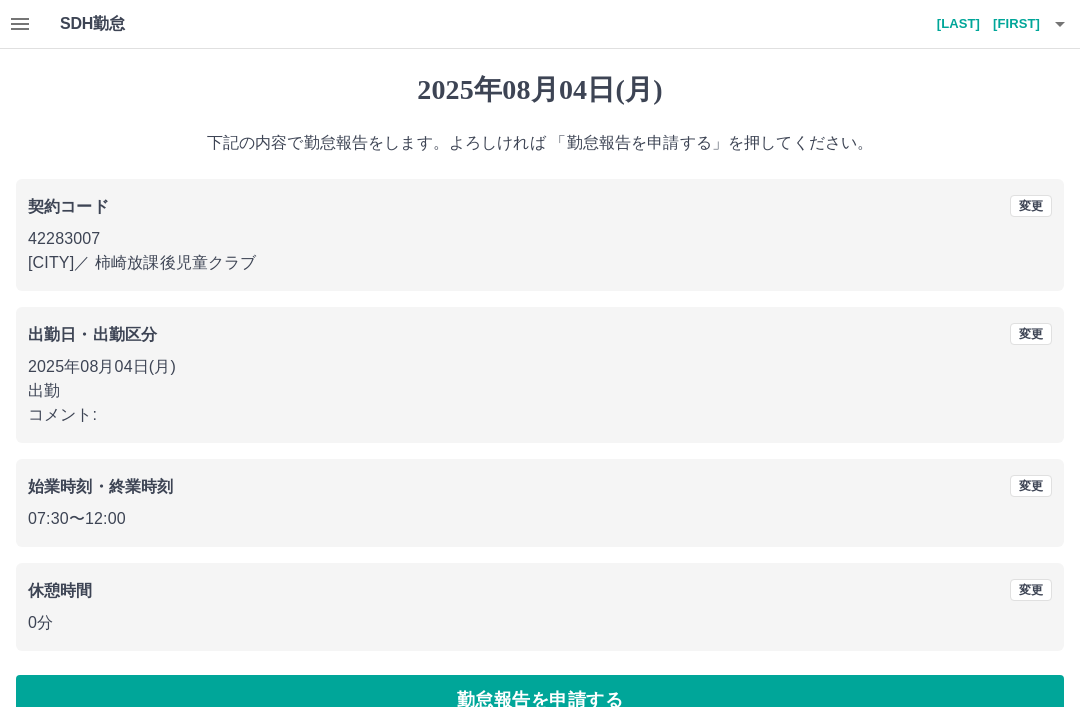 scroll, scrollTop: 41, scrollLeft: 0, axis: vertical 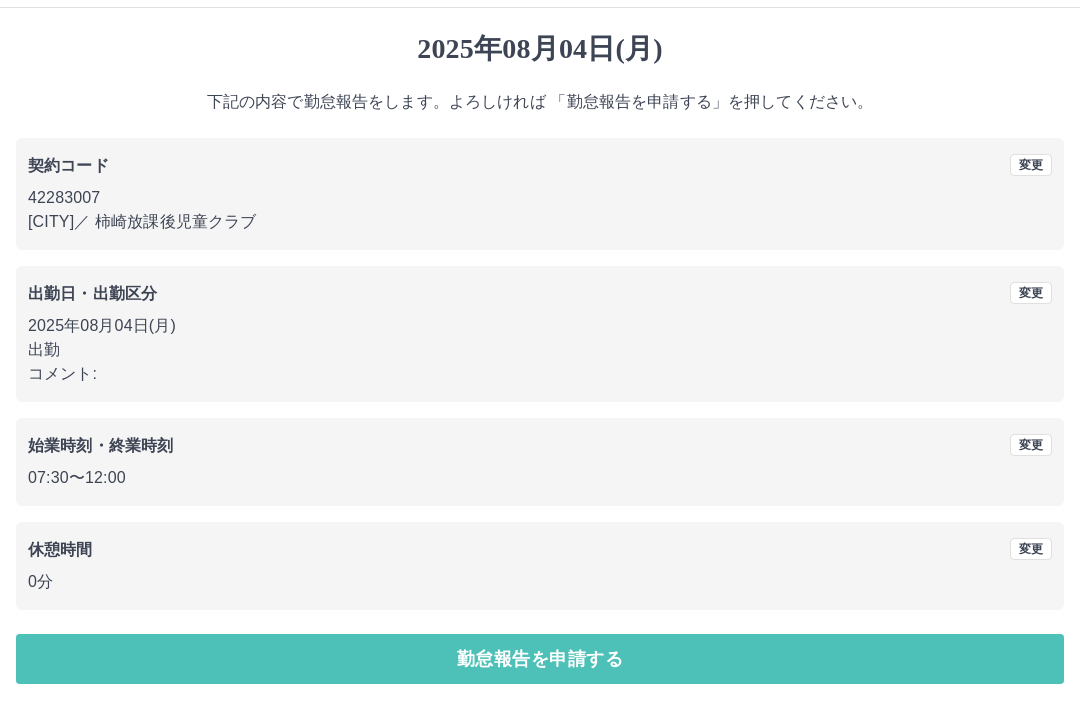 click on "勤怠報告を申請する" at bounding box center [540, 659] 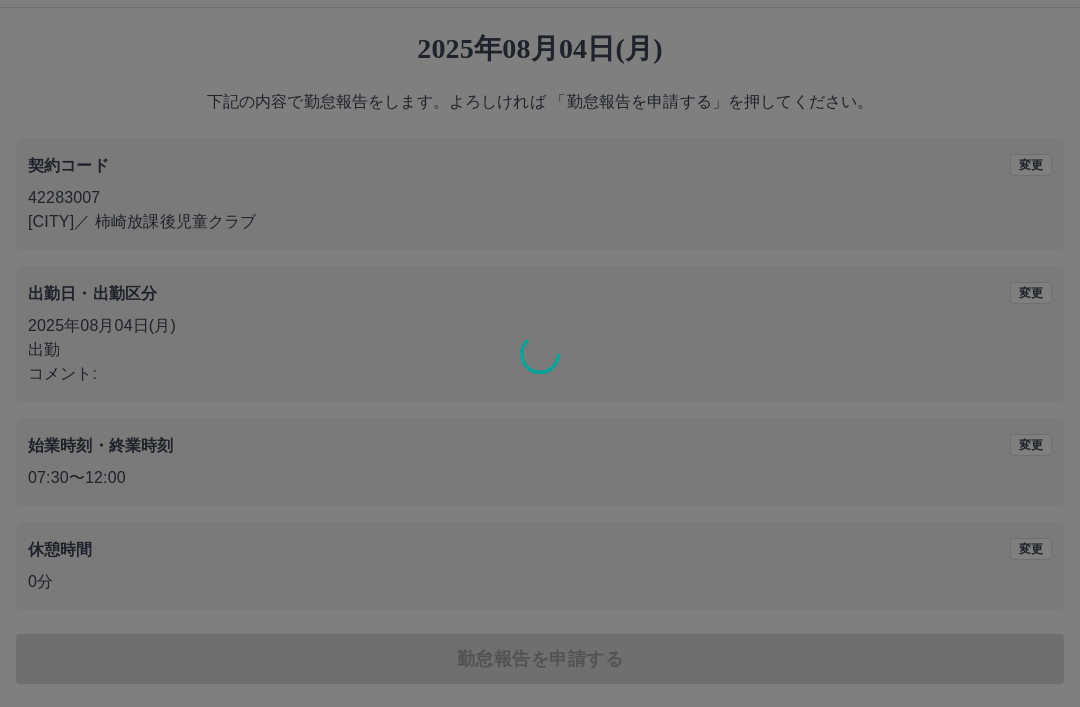 scroll, scrollTop: 0, scrollLeft: 0, axis: both 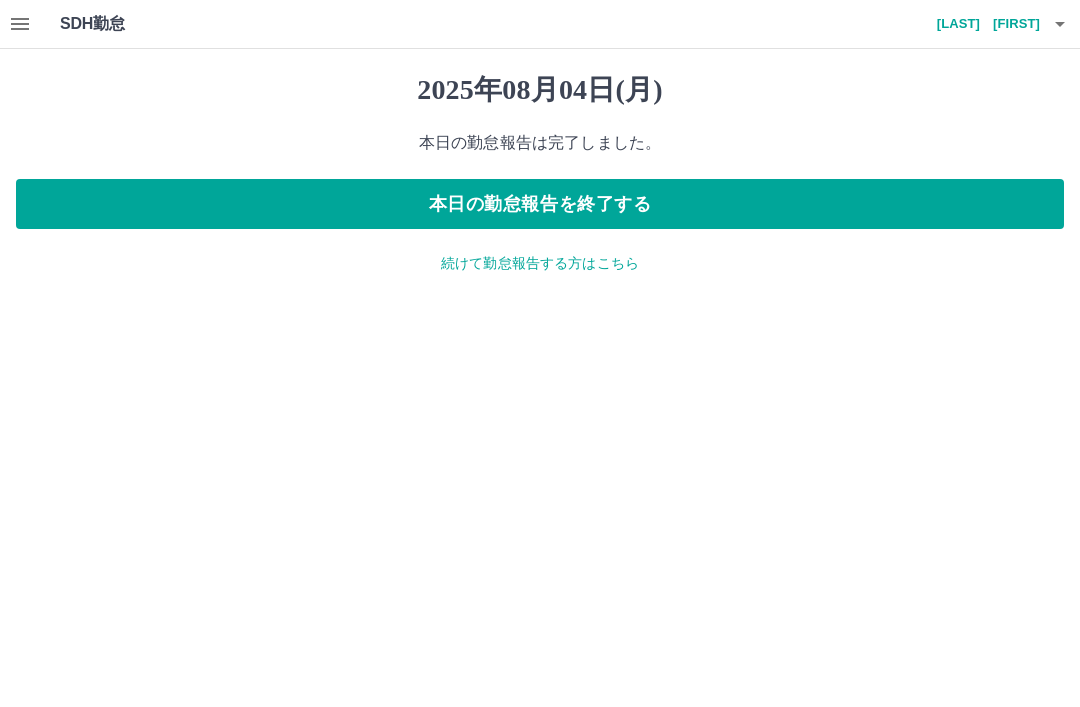 click on "本日の勤怠報告を終了する" at bounding box center [540, 204] 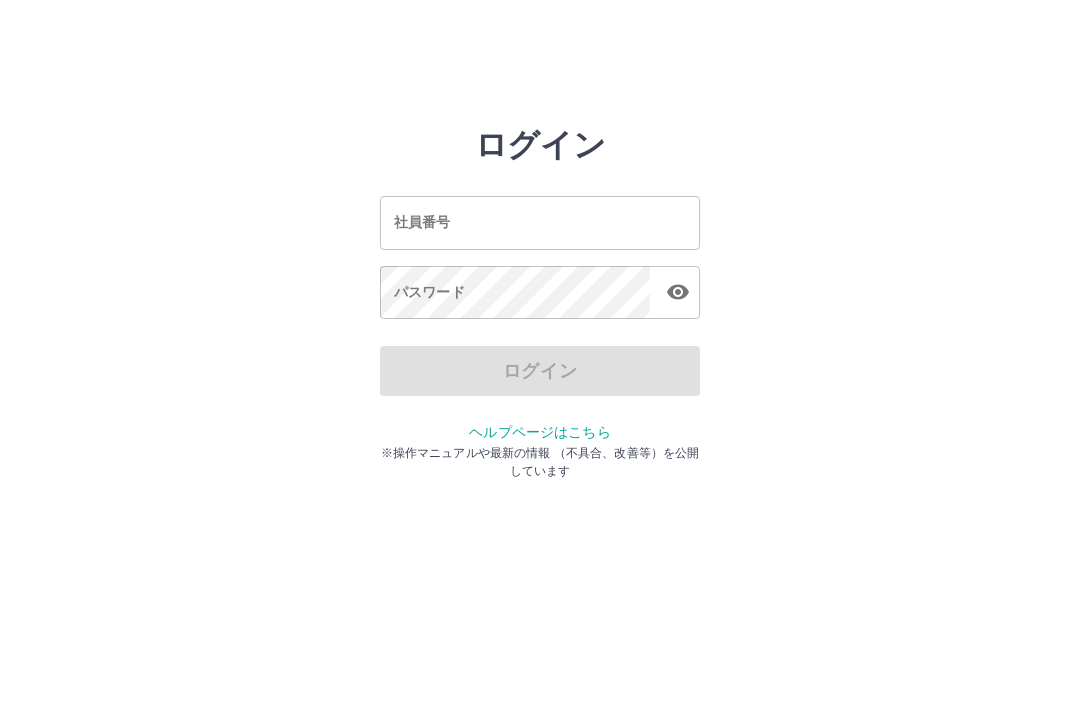 scroll, scrollTop: 0, scrollLeft: 0, axis: both 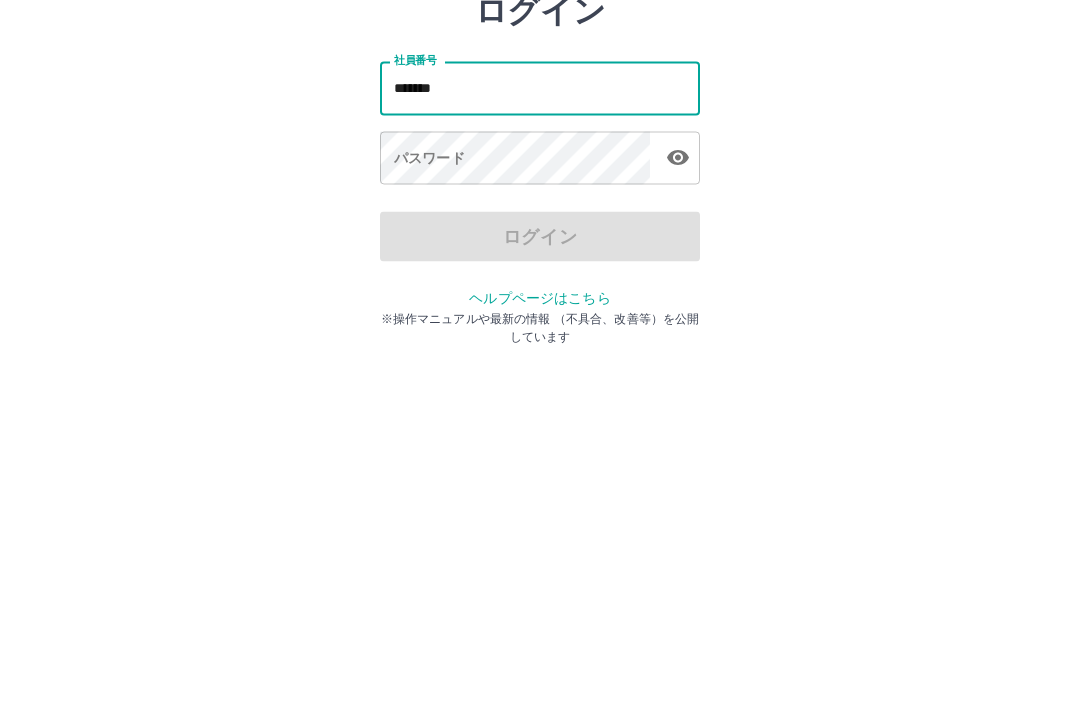 type on "*******" 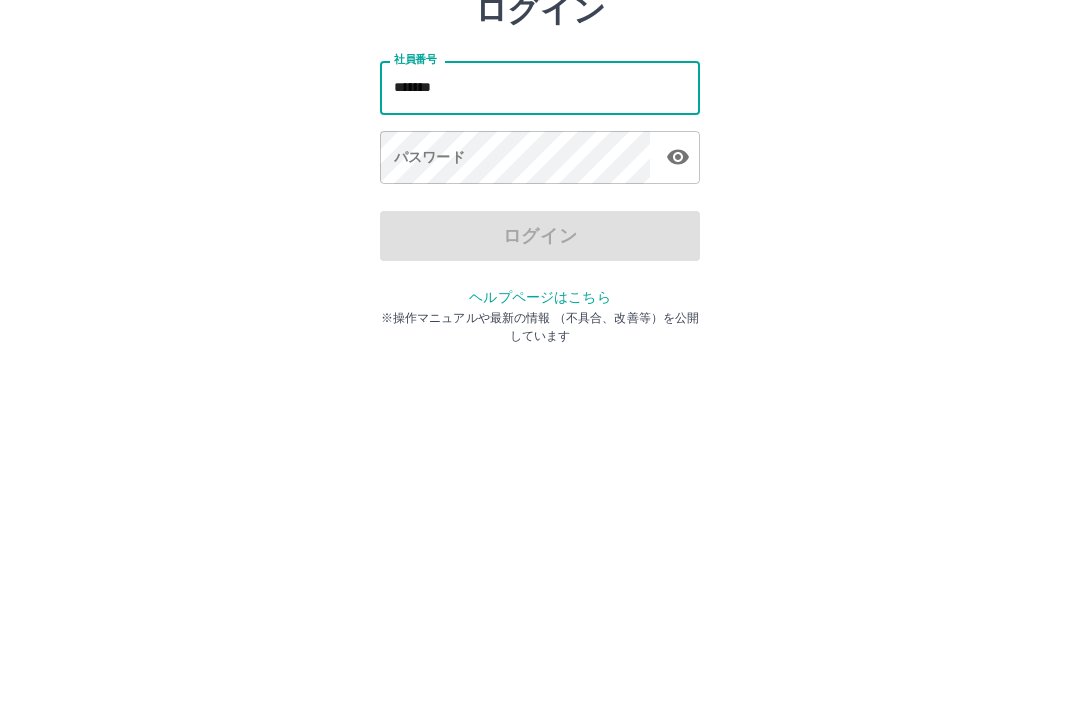 click on "パスワード パスワード" at bounding box center (540, 294) 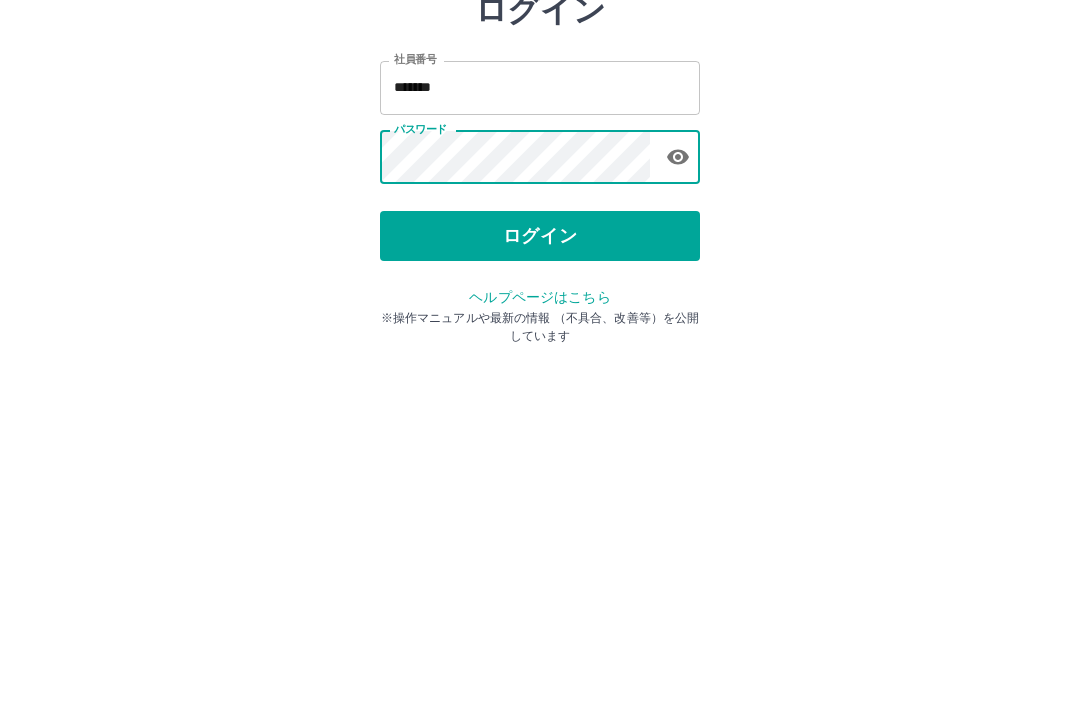 click on "ログイン" at bounding box center (540, 371) 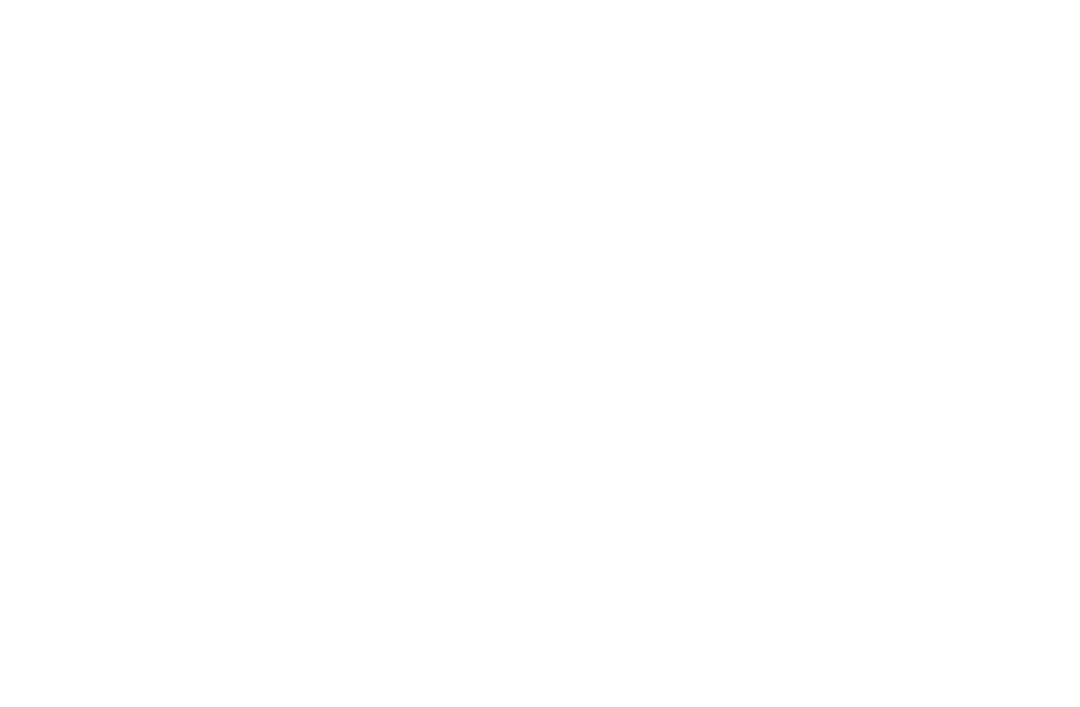 scroll, scrollTop: 0, scrollLeft: 0, axis: both 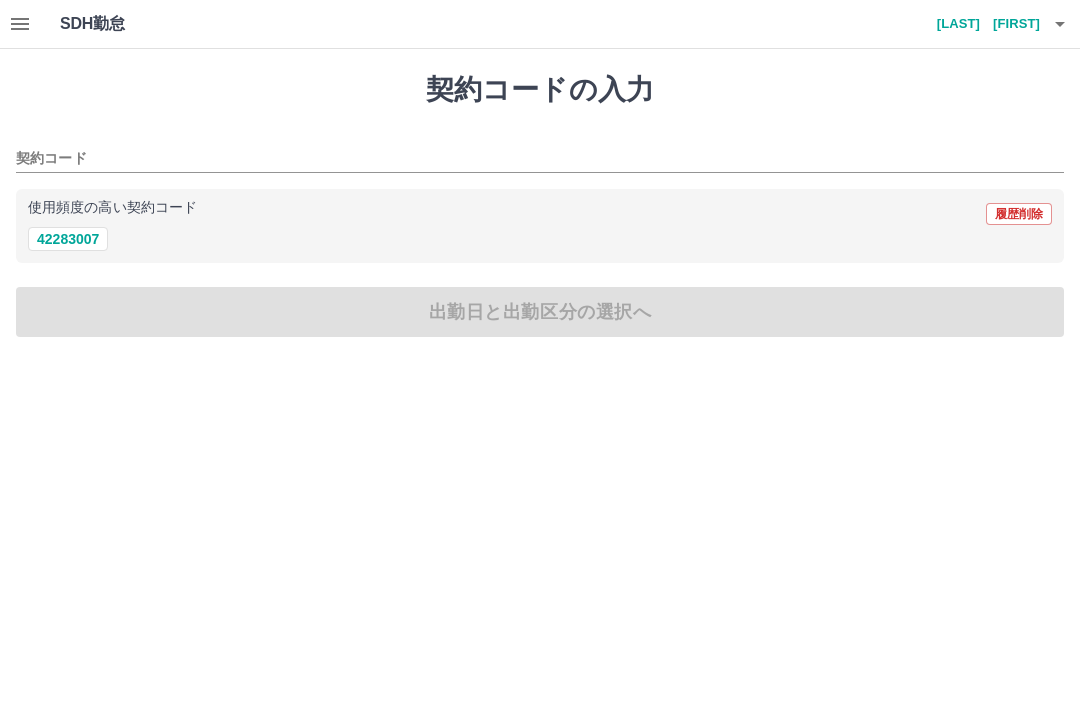click on "42283007" at bounding box center (68, 239) 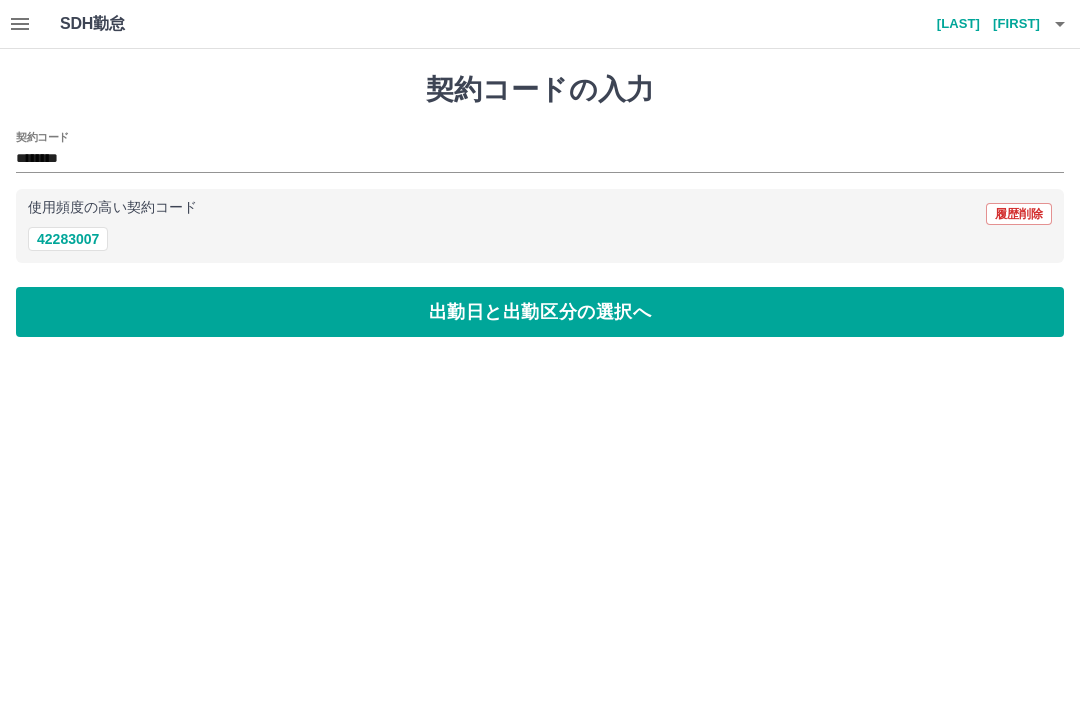 click on "出勤日と出勤区分の選択へ" at bounding box center (540, 312) 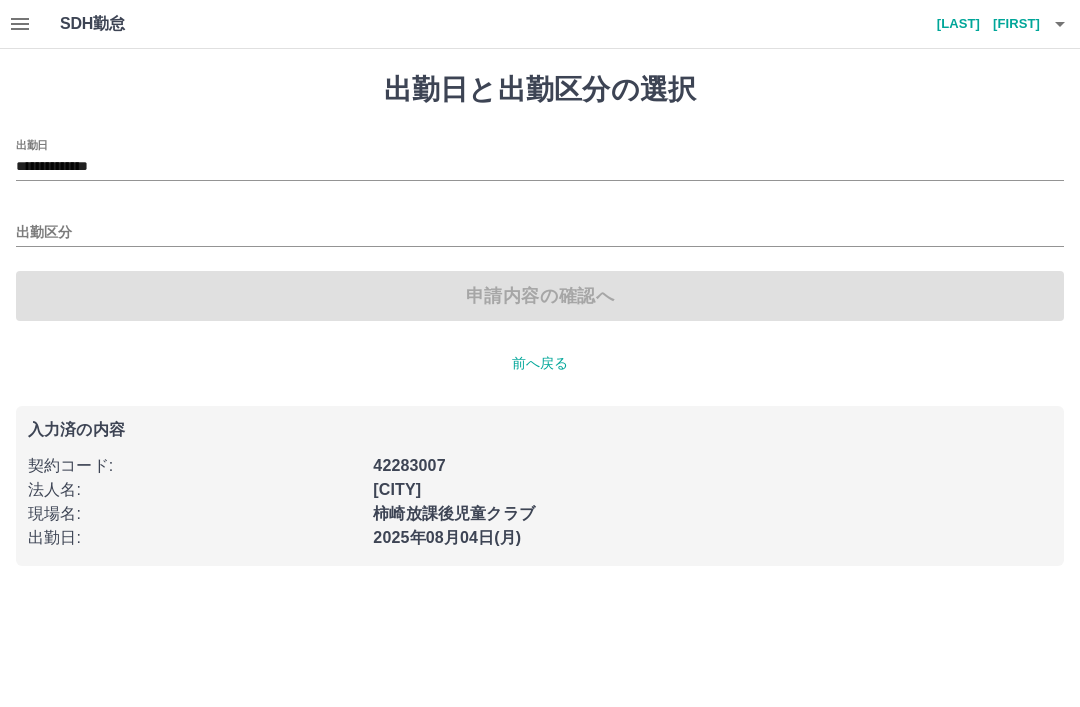 click on "出勤区分" at bounding box center (540, 233) 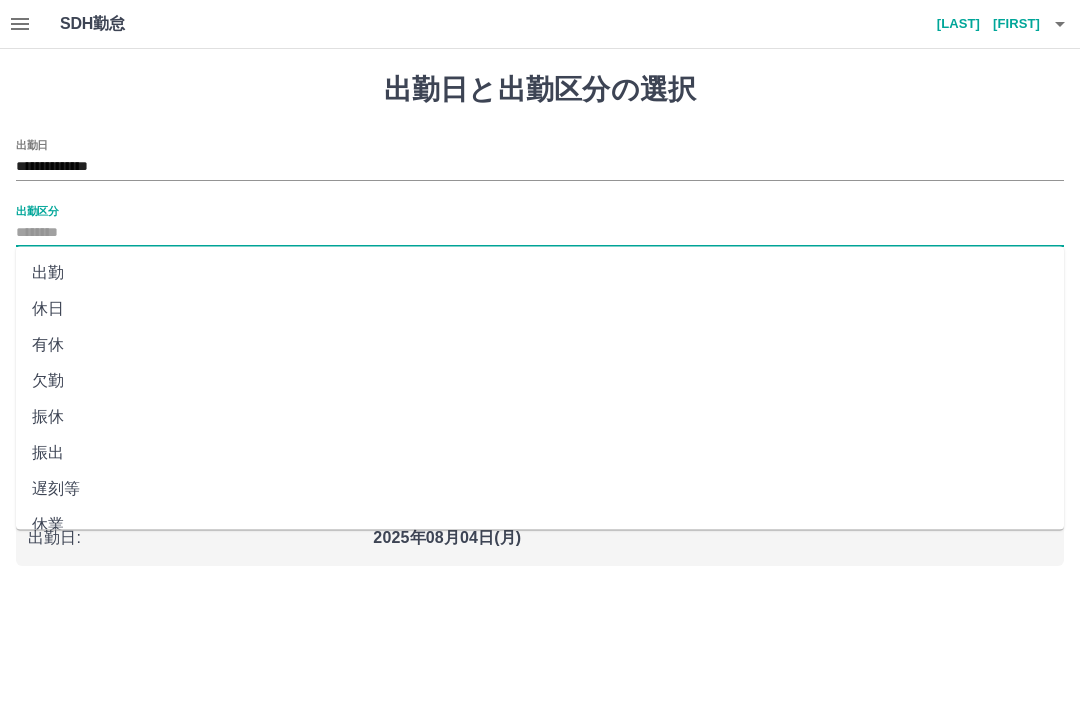 click on "出勤" at bounding box center [540, 273] 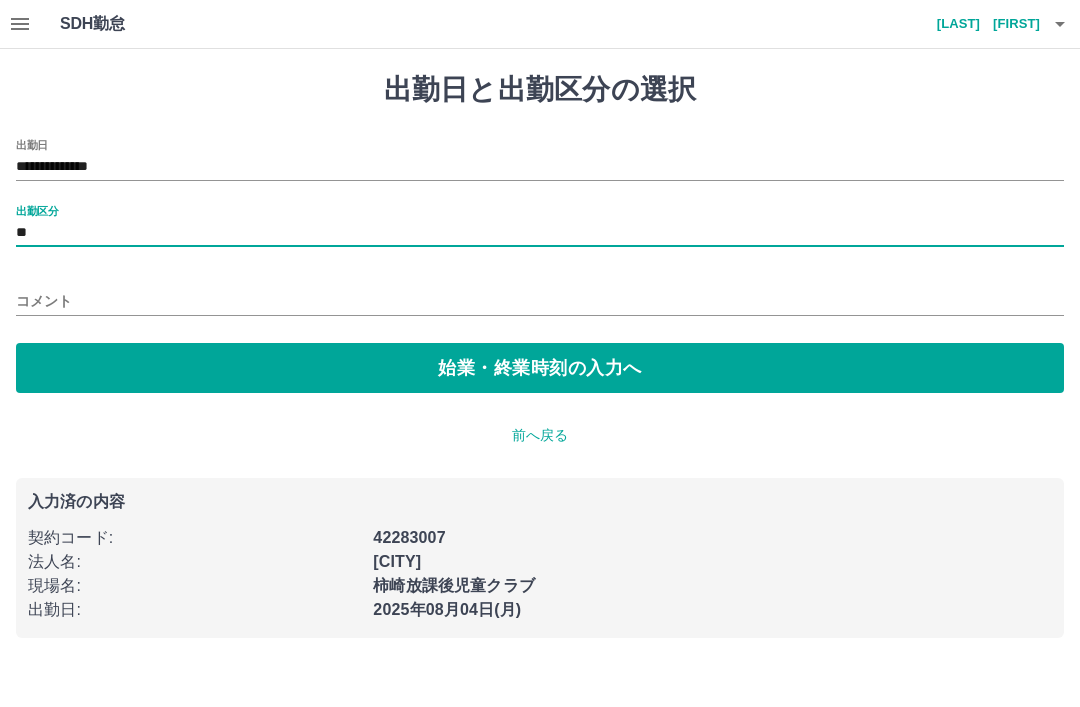 click on "始業・終業時刻の入力へ" at bounding box center (540, 368) 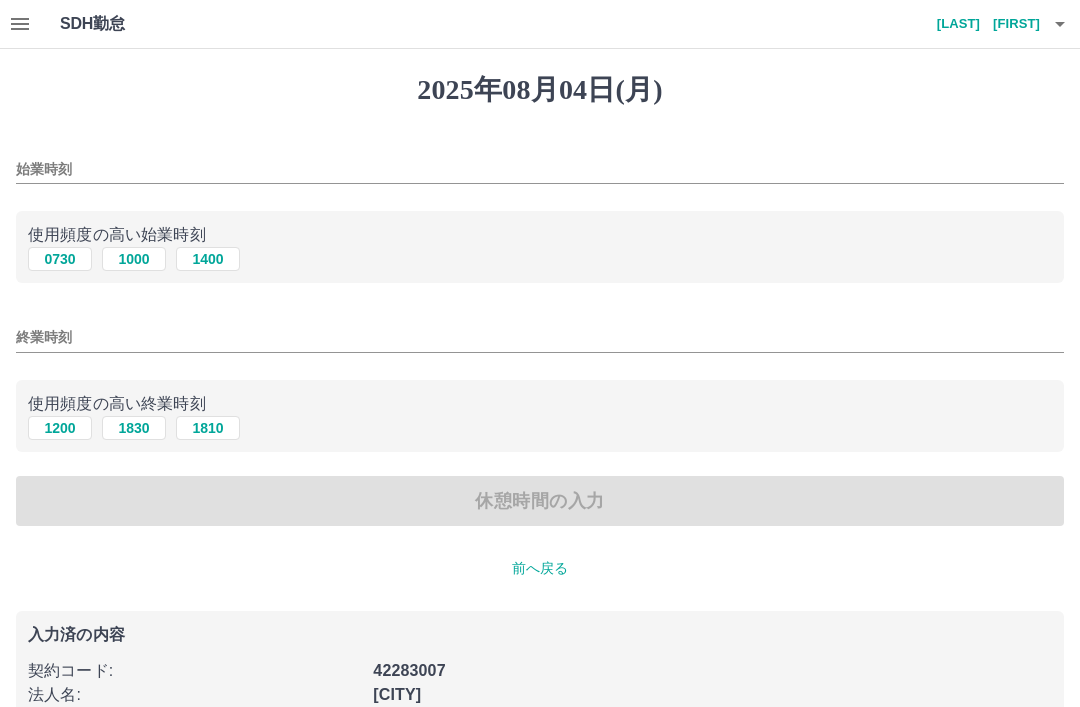 click on "0730" at bounding box center (60, 259) 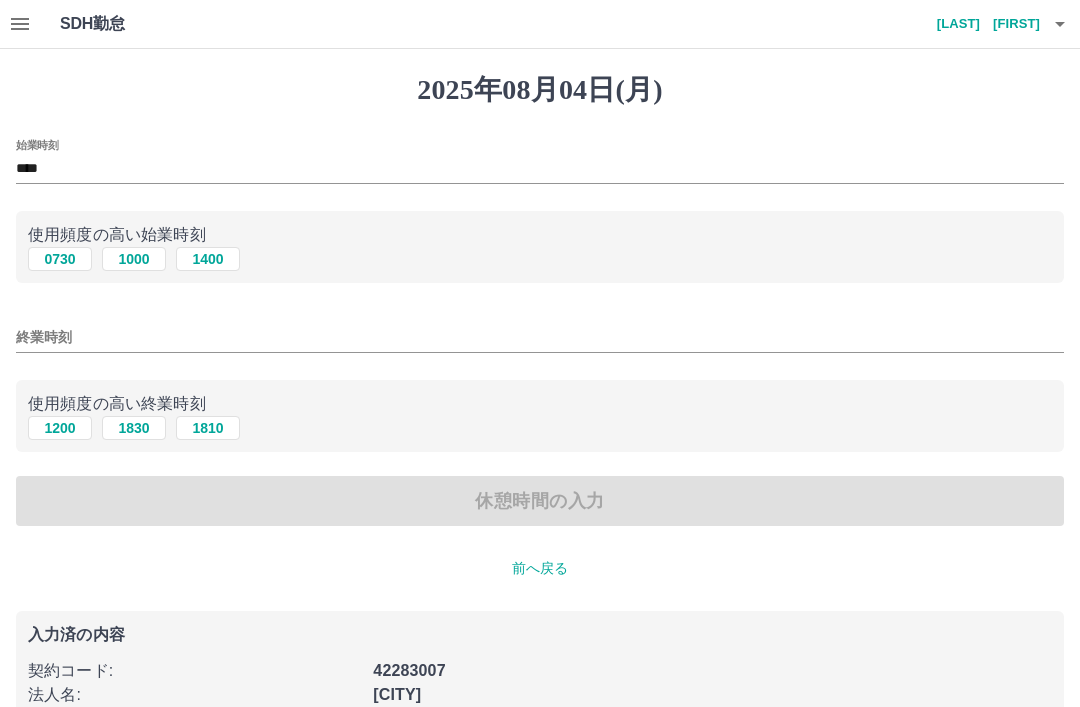 click on "終業時刻" at bounding box center [540, 337] 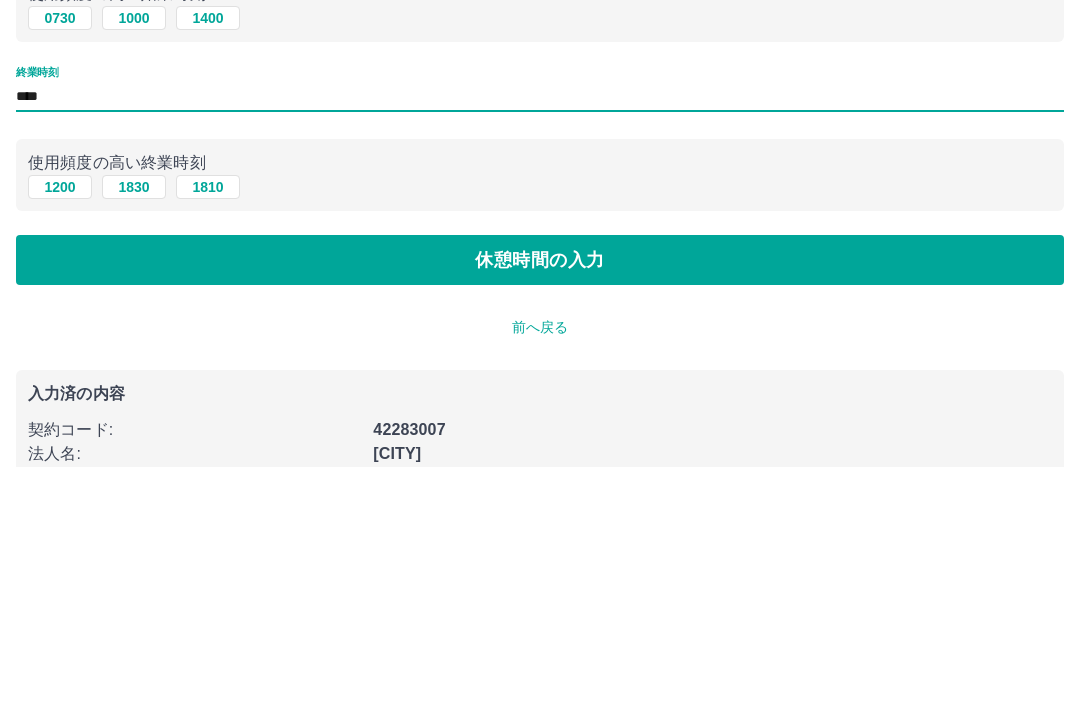 type on "****" 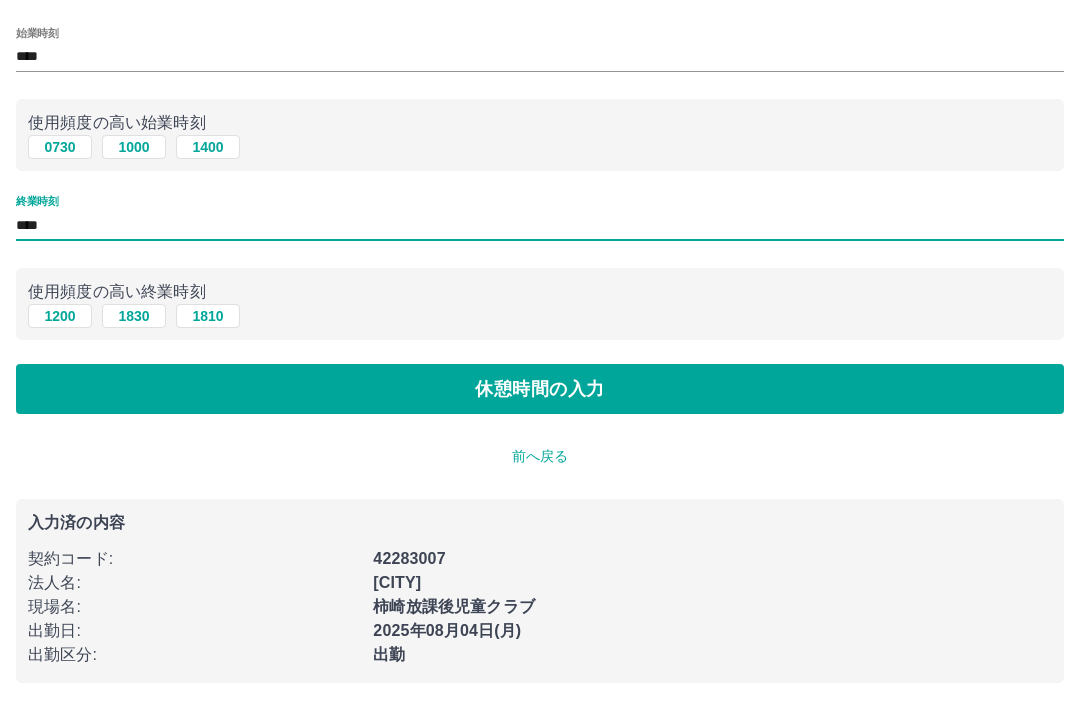 scroll, scrollTop: 0, scrollLeft: 0, axis: both 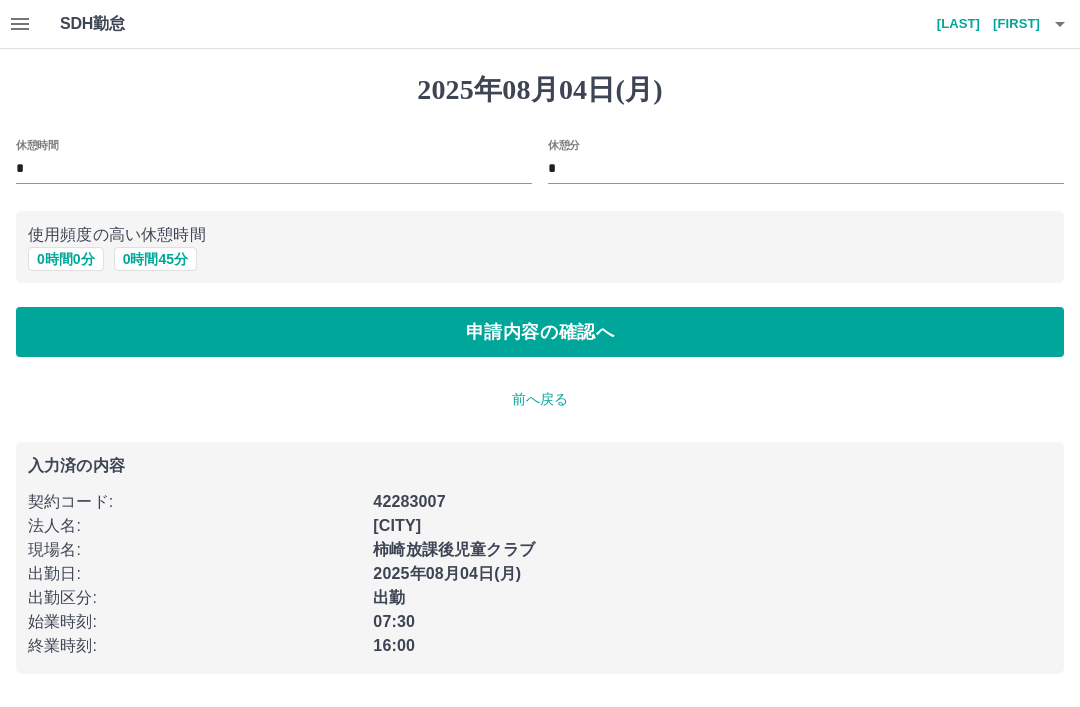 click on "0 時間 45 分" at bounding box center (155, 259) 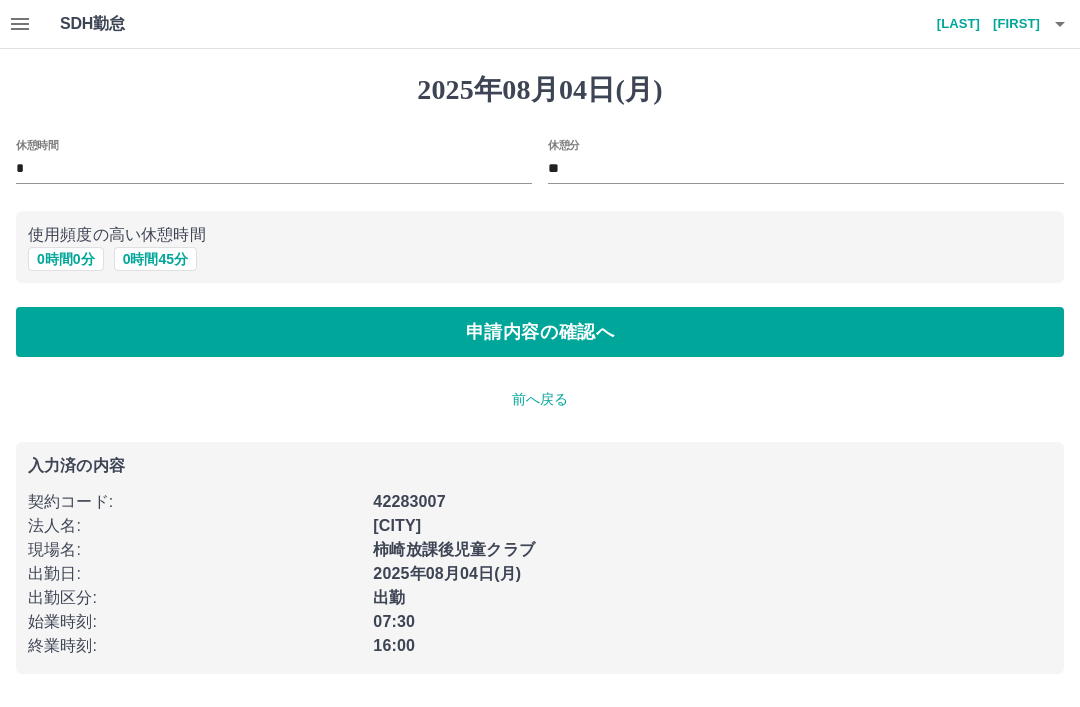 click on "申請内容の確認へ" at bounding box center [540, 332] 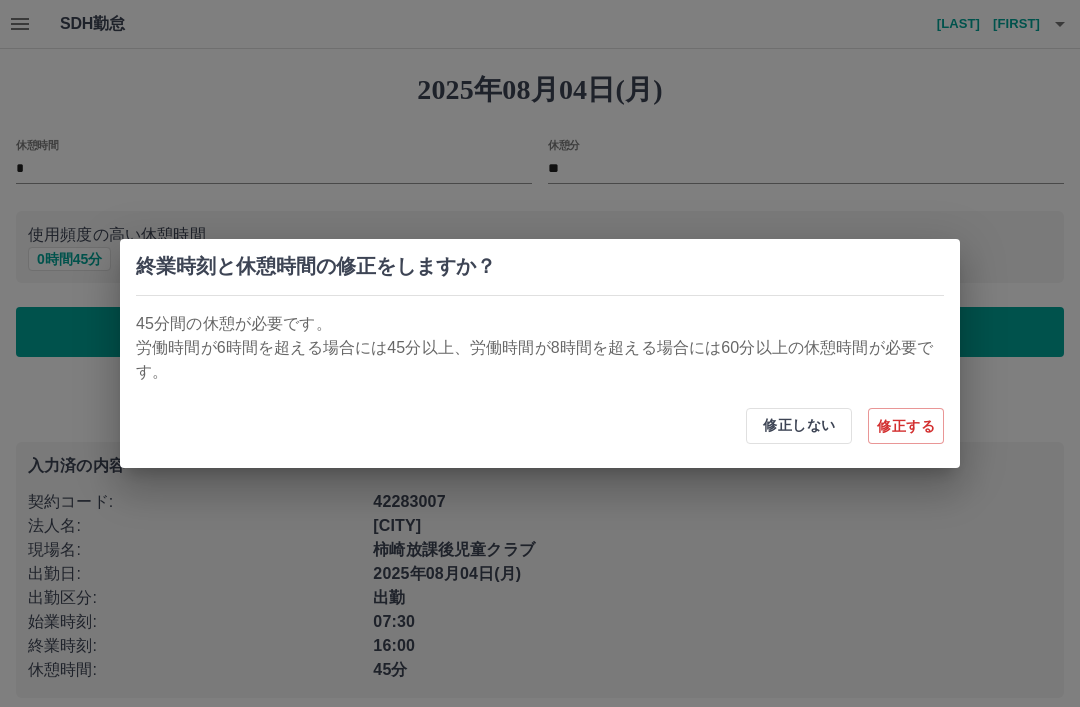 click on "修正しない" at bounding box center [799, 426] 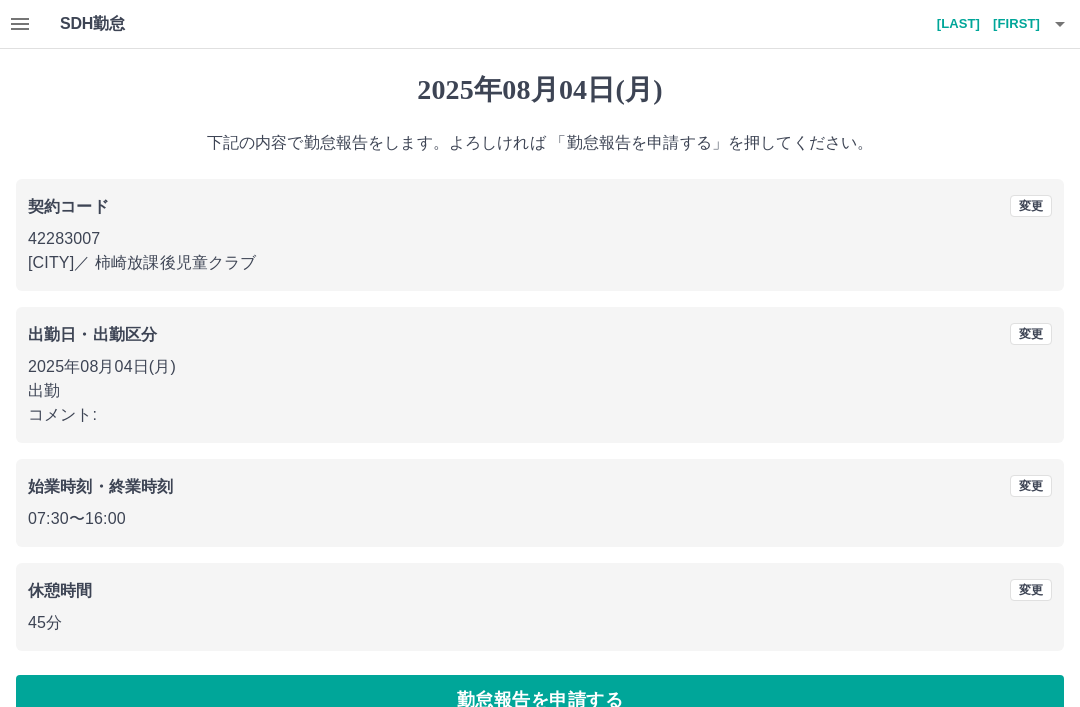 scroll, scrollTop: 41, scrollLeft: 0, axis: vertical 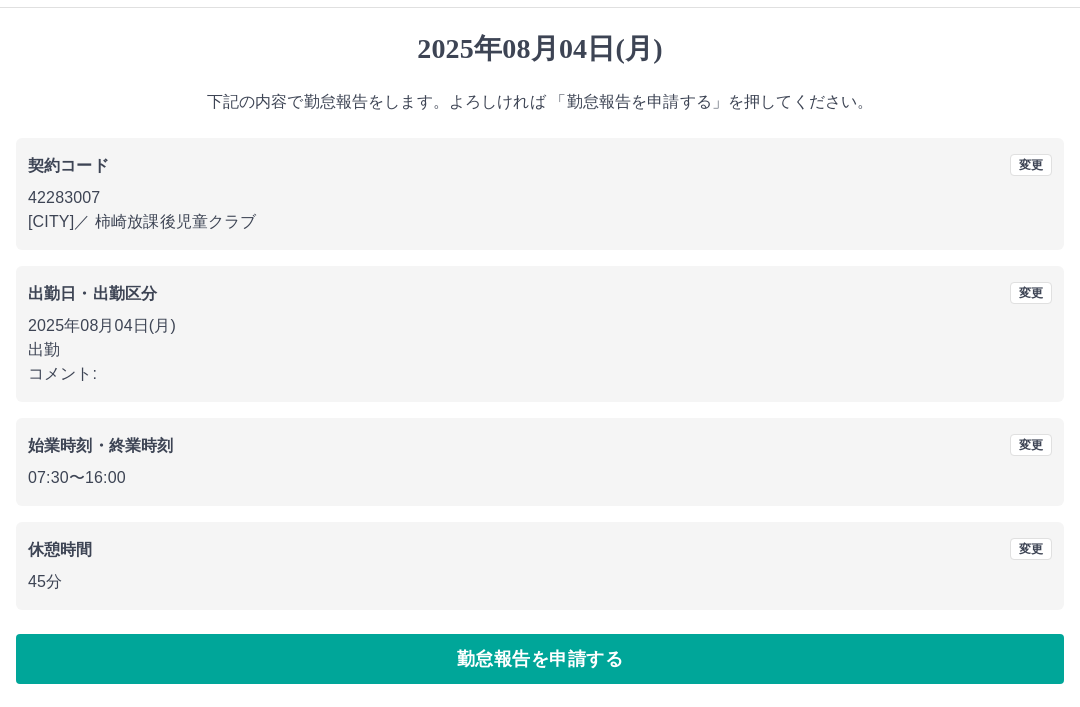 click on "勤怠報告を申請する" at bounding box center [540, 659] 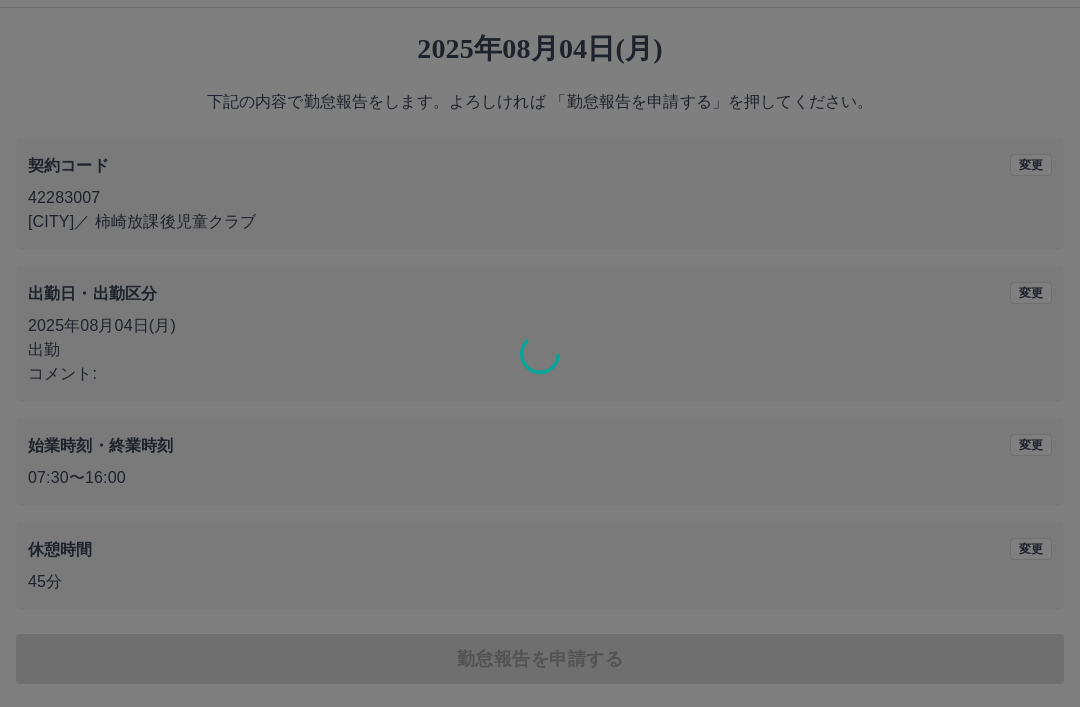 scroll, scrollTop: 0, scrollLeft: 0, axis: both 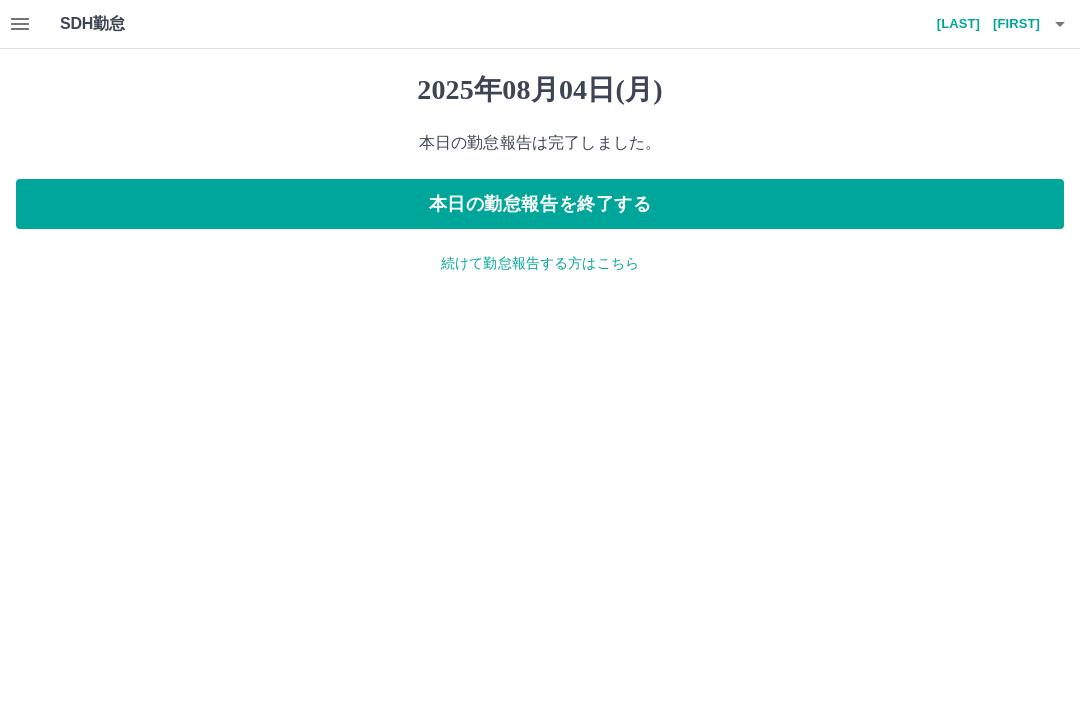 click 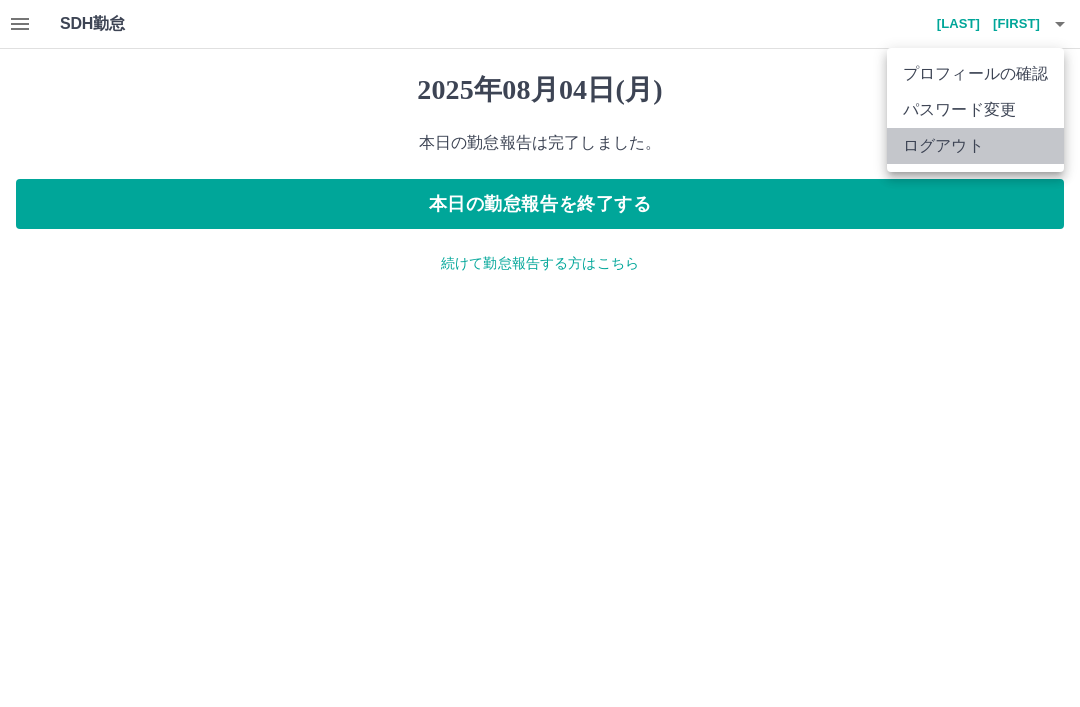 click on "ログアウト" at bounding box center [975, 146] 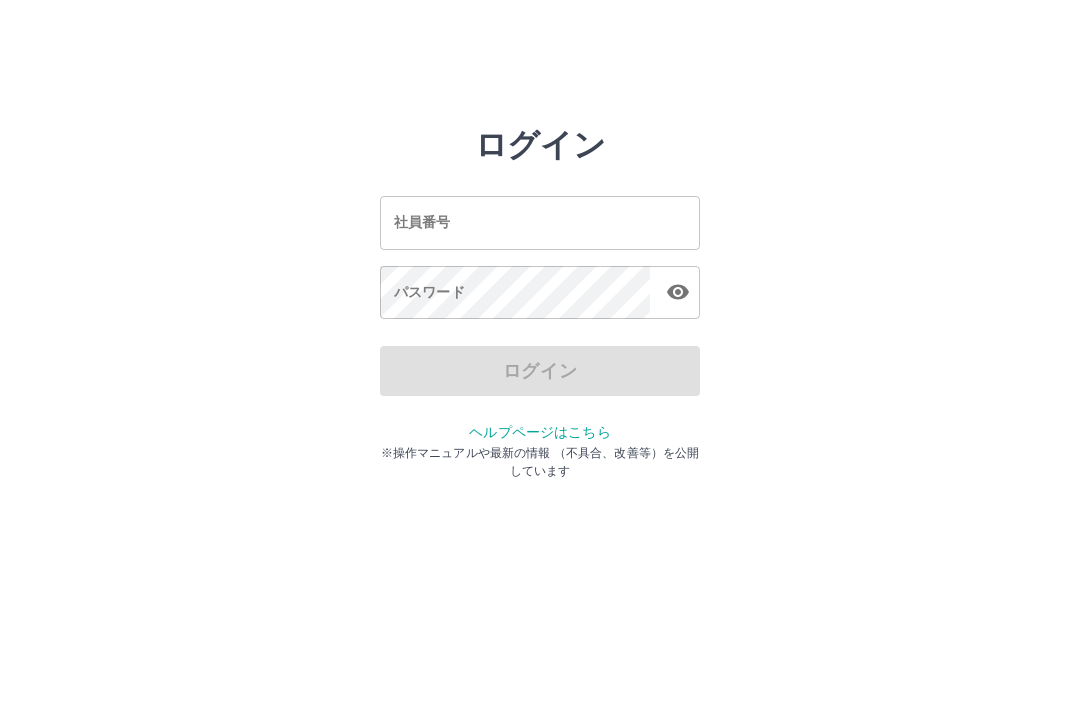 scroll, scrollTop: 0, scrollLeft: 0, axis: both 